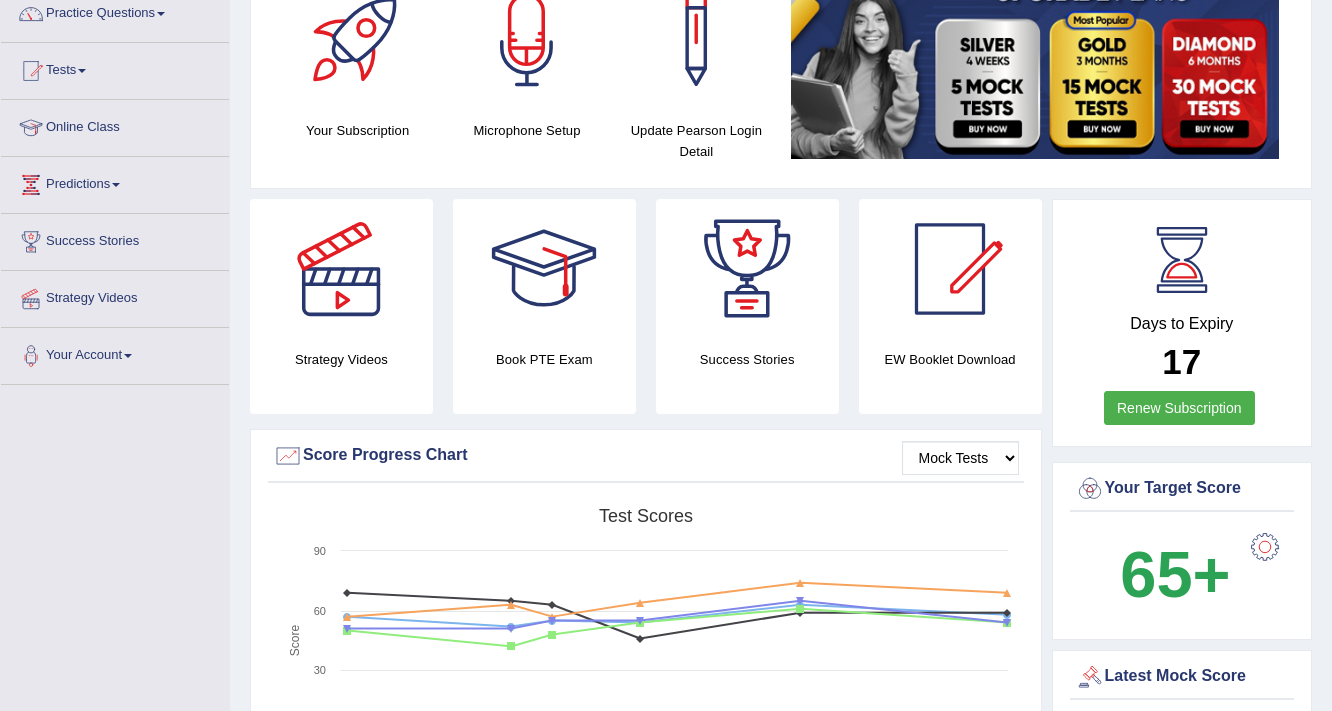 scroll, scrollTop: 0, scrollLeft: 0, axis: both 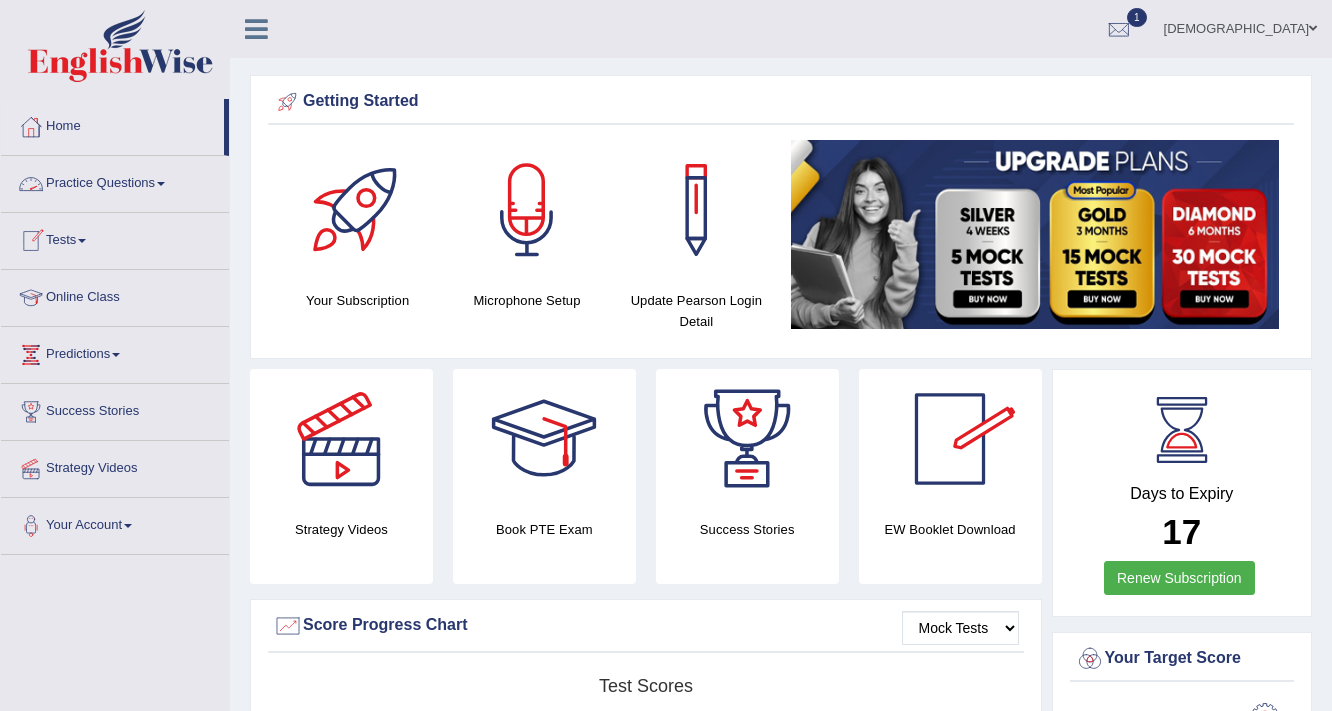 click on "Tests" at bounding box center [115, 238] 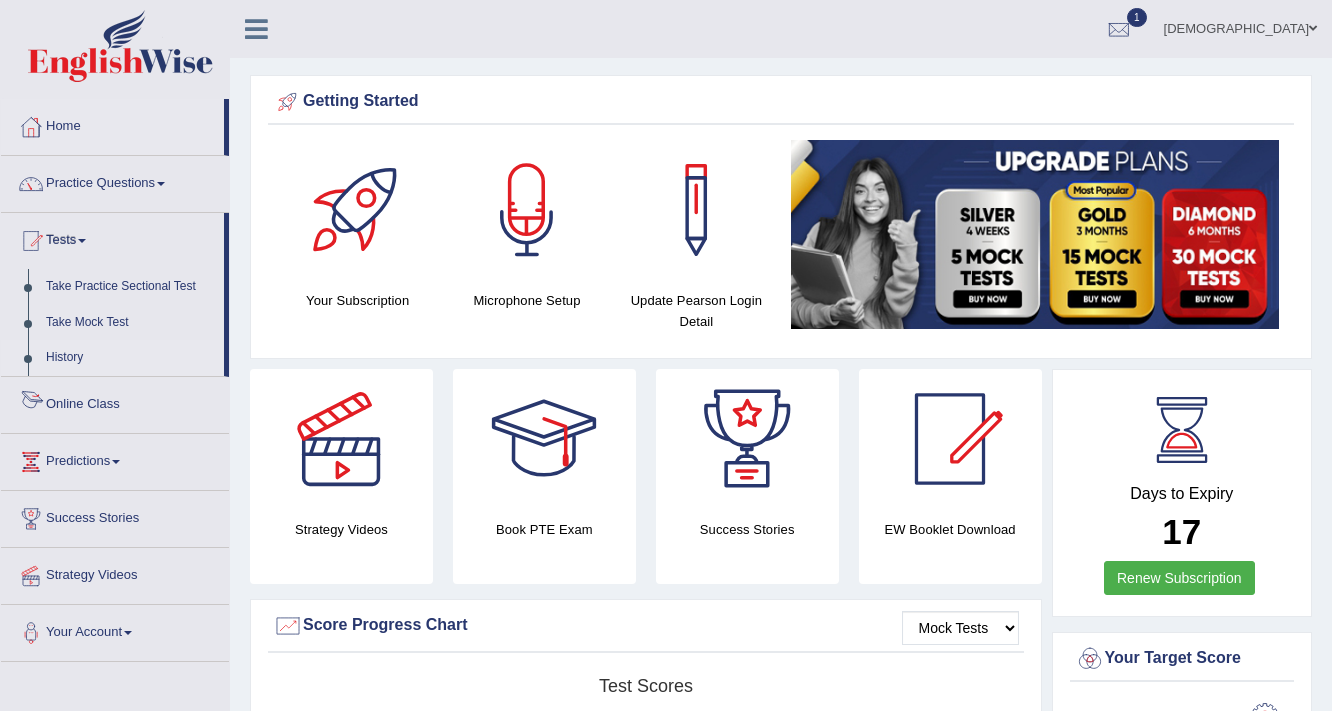 click on "History" at bounding box center (130, 358) 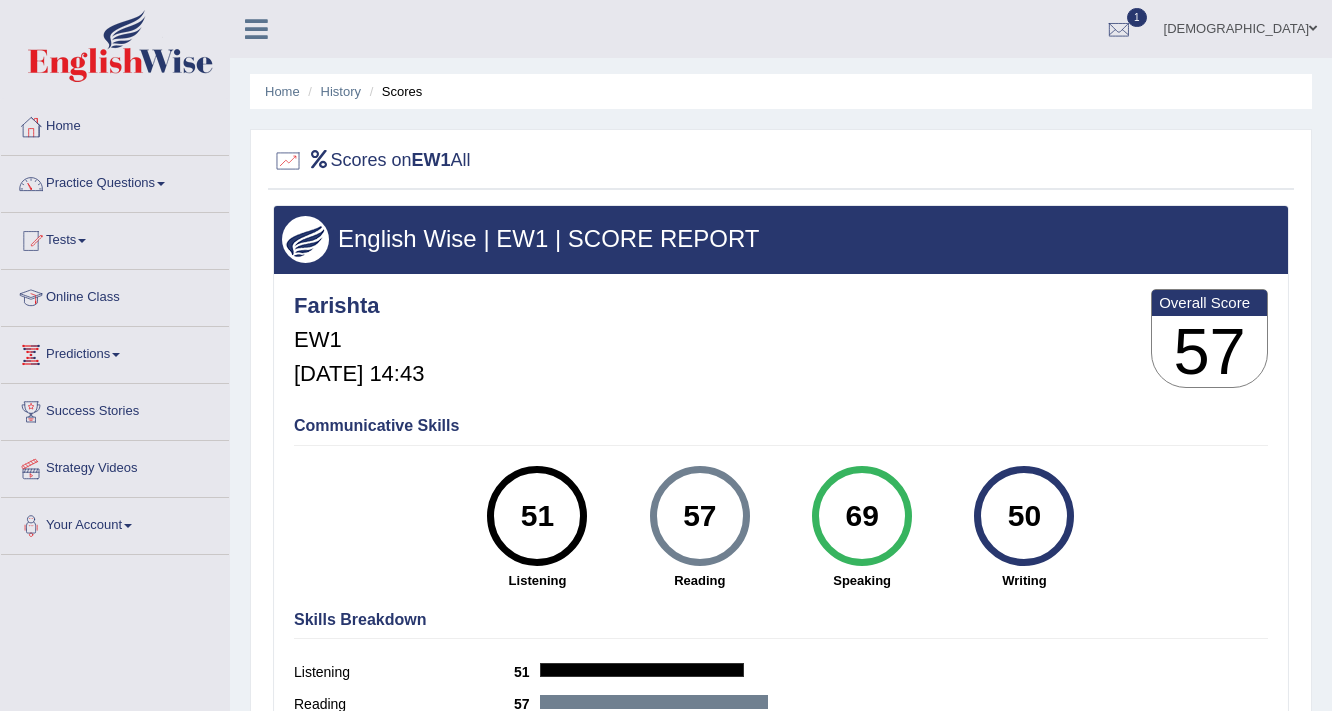 scroll, scrollTop: 240, scrollLeft: 0, axis: vertical 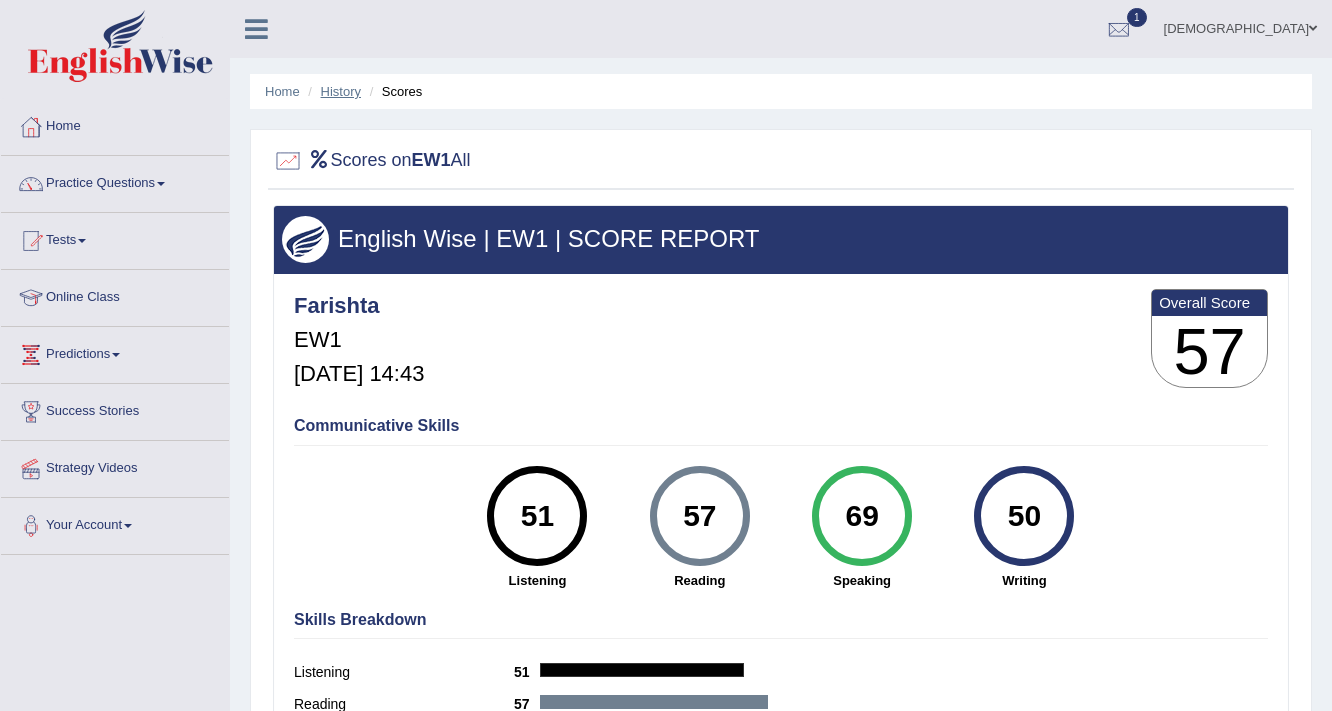 click on "History" at bounding box center [341, 91] 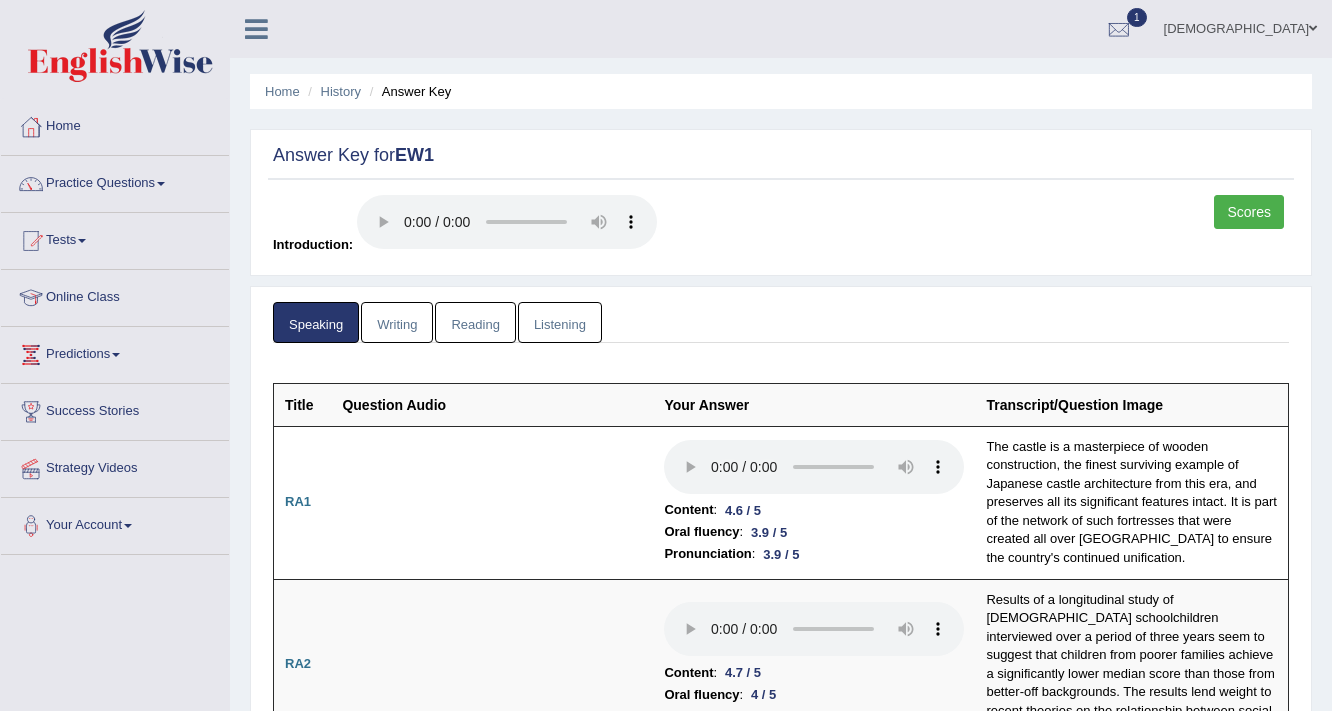 scroll, scrollTop: 80, scrollLeft: 0, axis: vertical 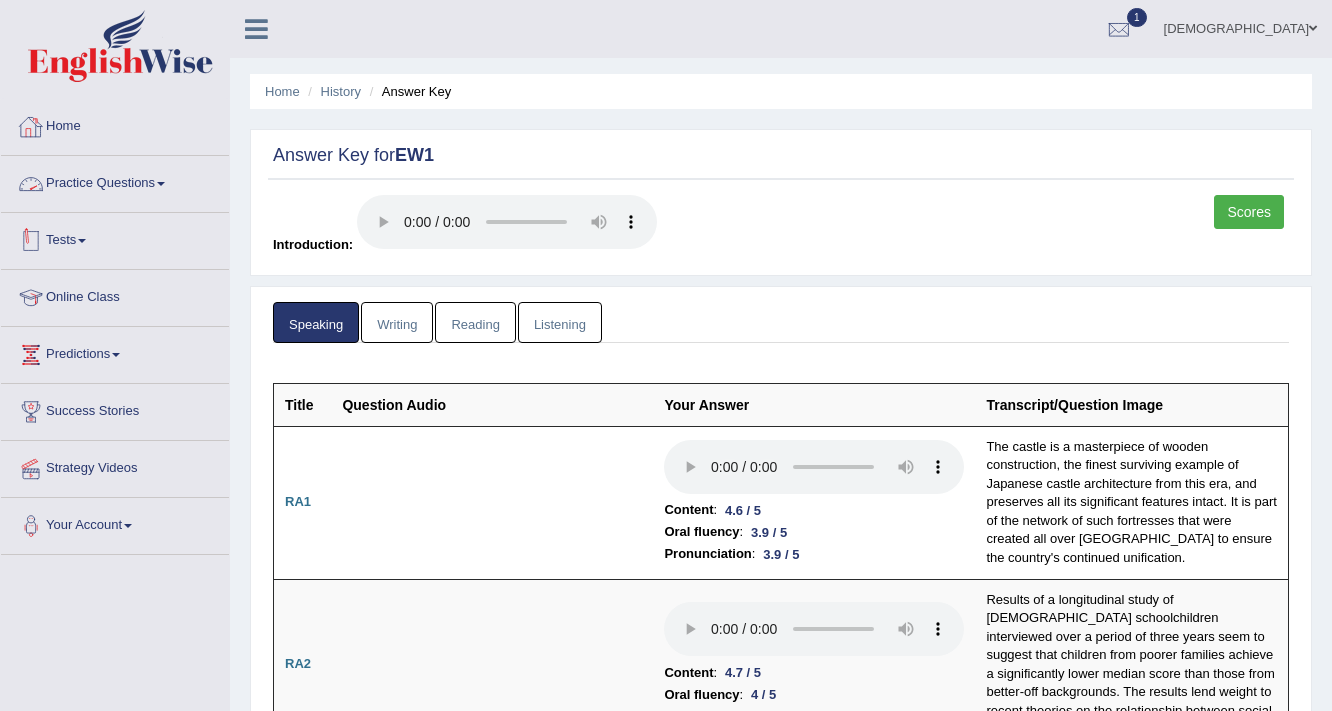 click on "Tests" at bounding box center (115, 238) 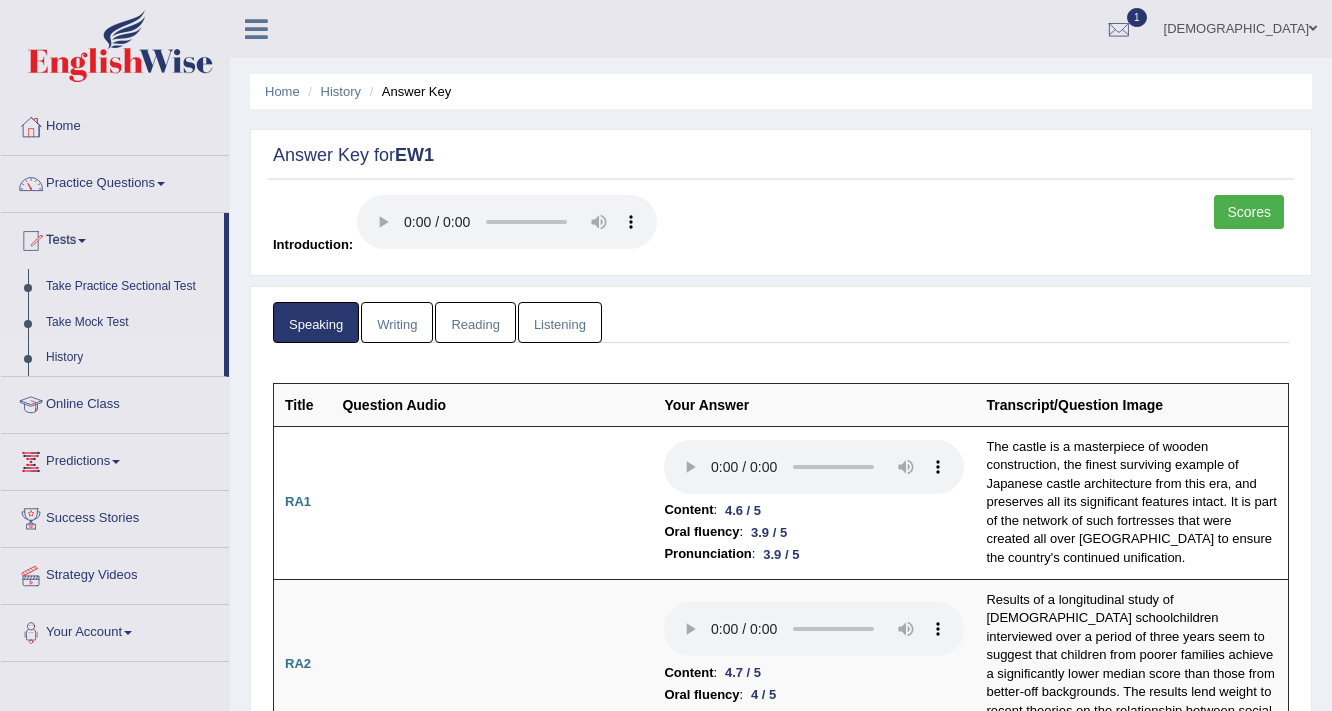 click on "History" at bounding box center (130, 358) 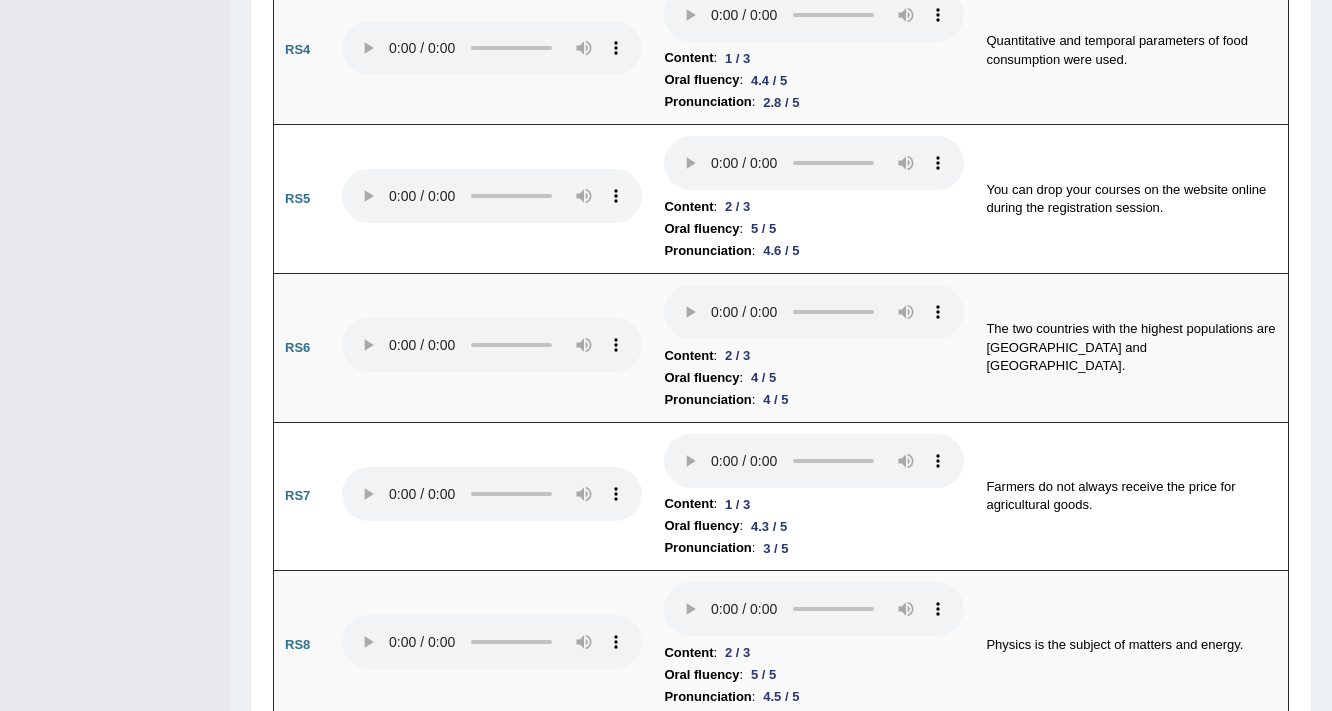 scroll, scrollTop: 1440, scrollLeft: 0, axis: vertical 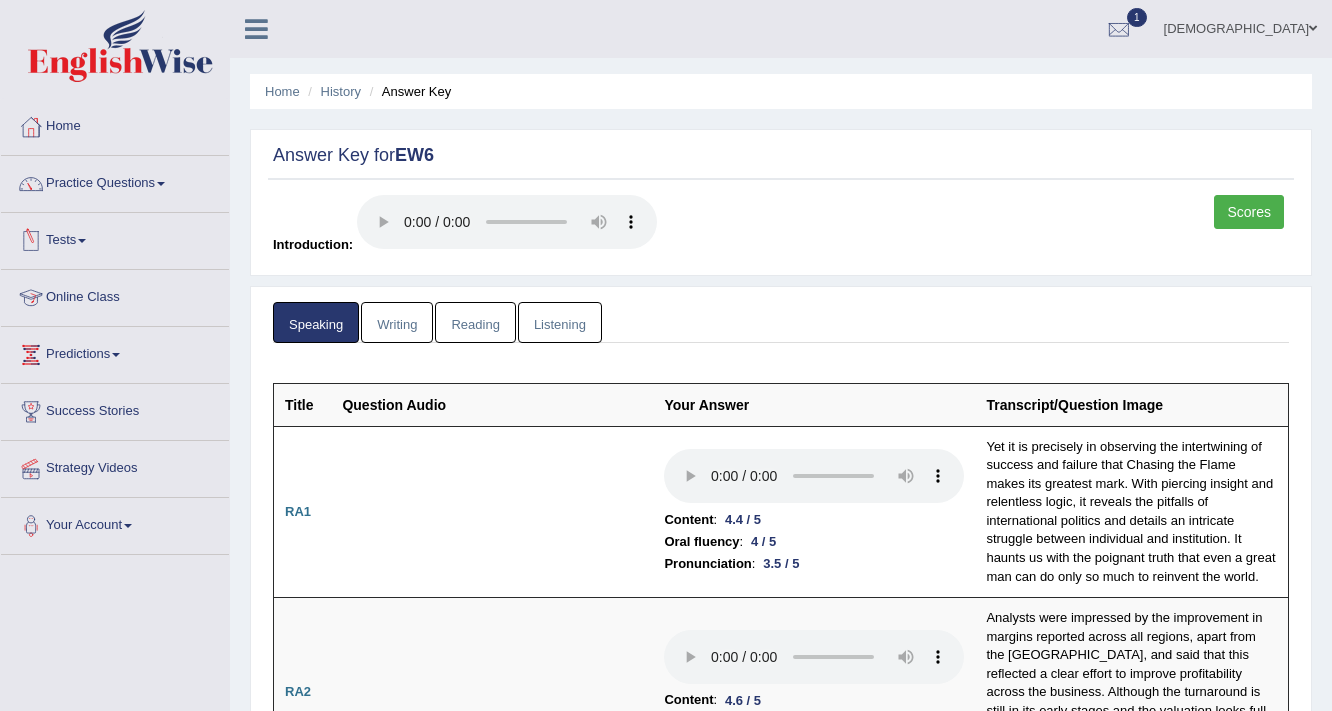 click on "Scores" at bounding box center [1249, 212] 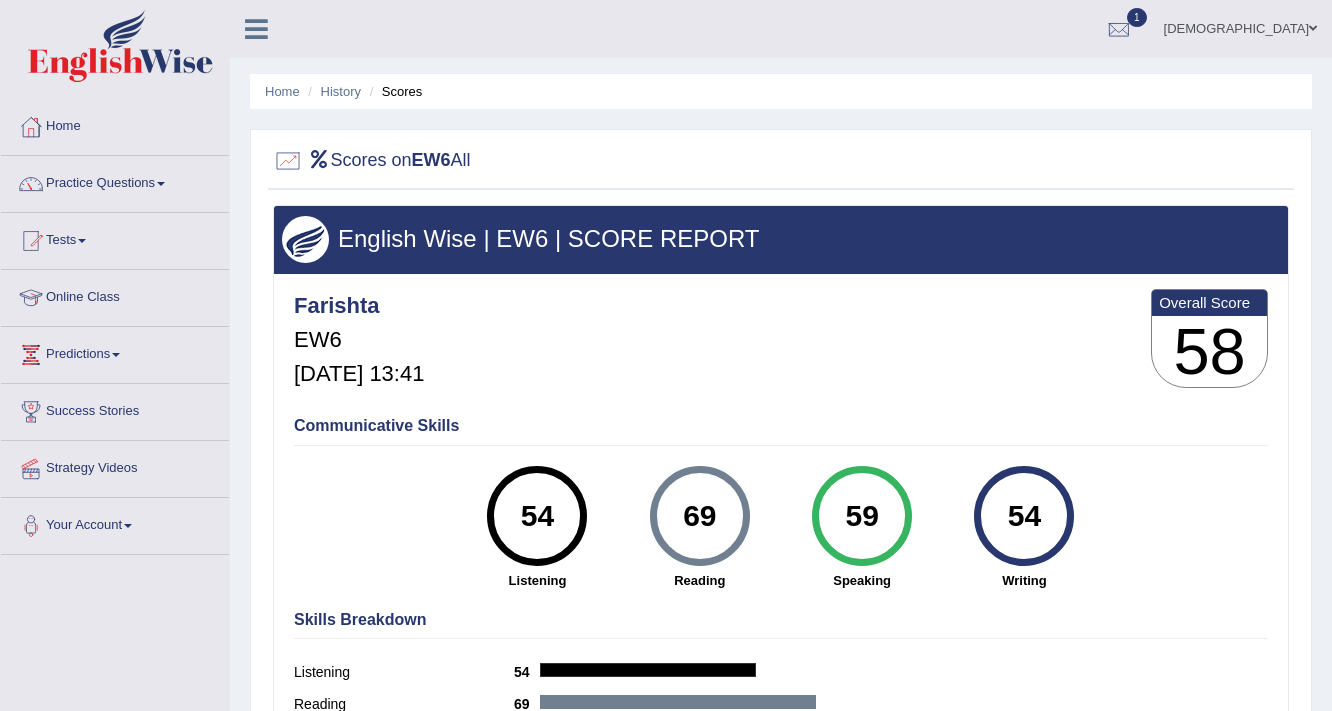 scroll, scrollTop: 0, scrollLeft: 0, axis: both 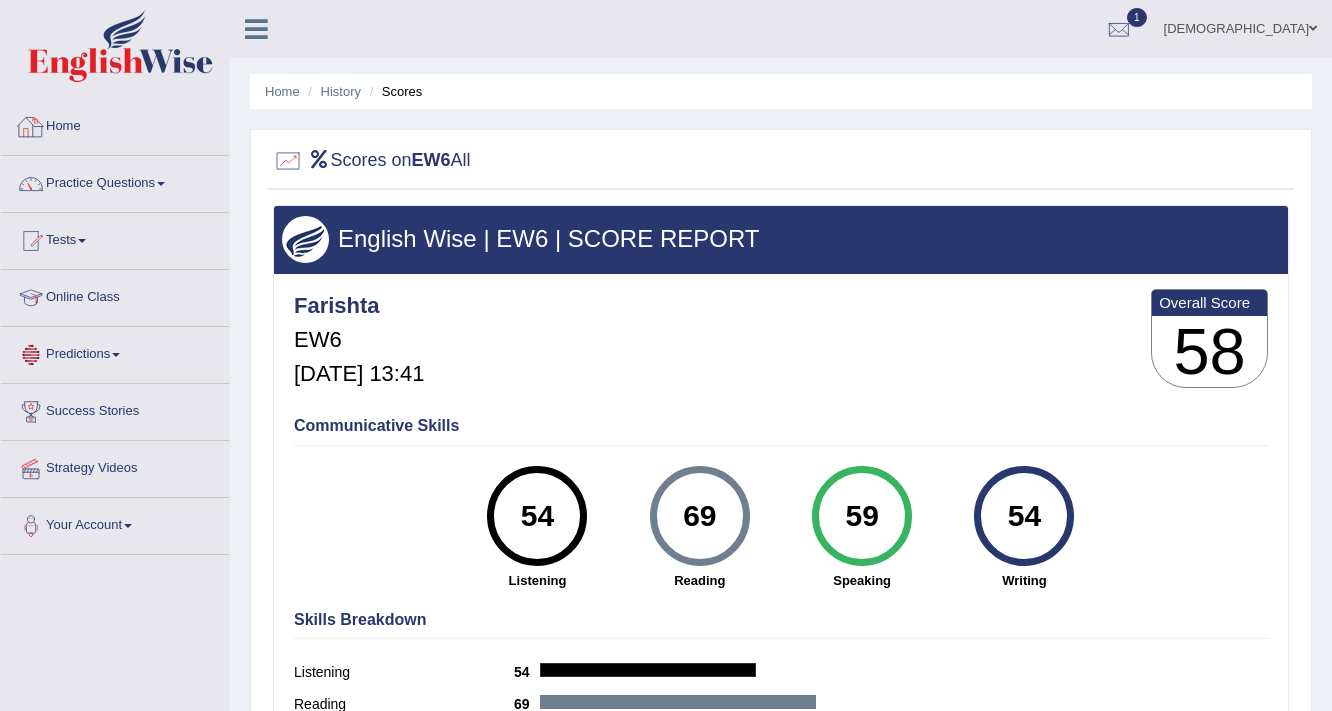 click on "History" at bounding box center [332, 91] 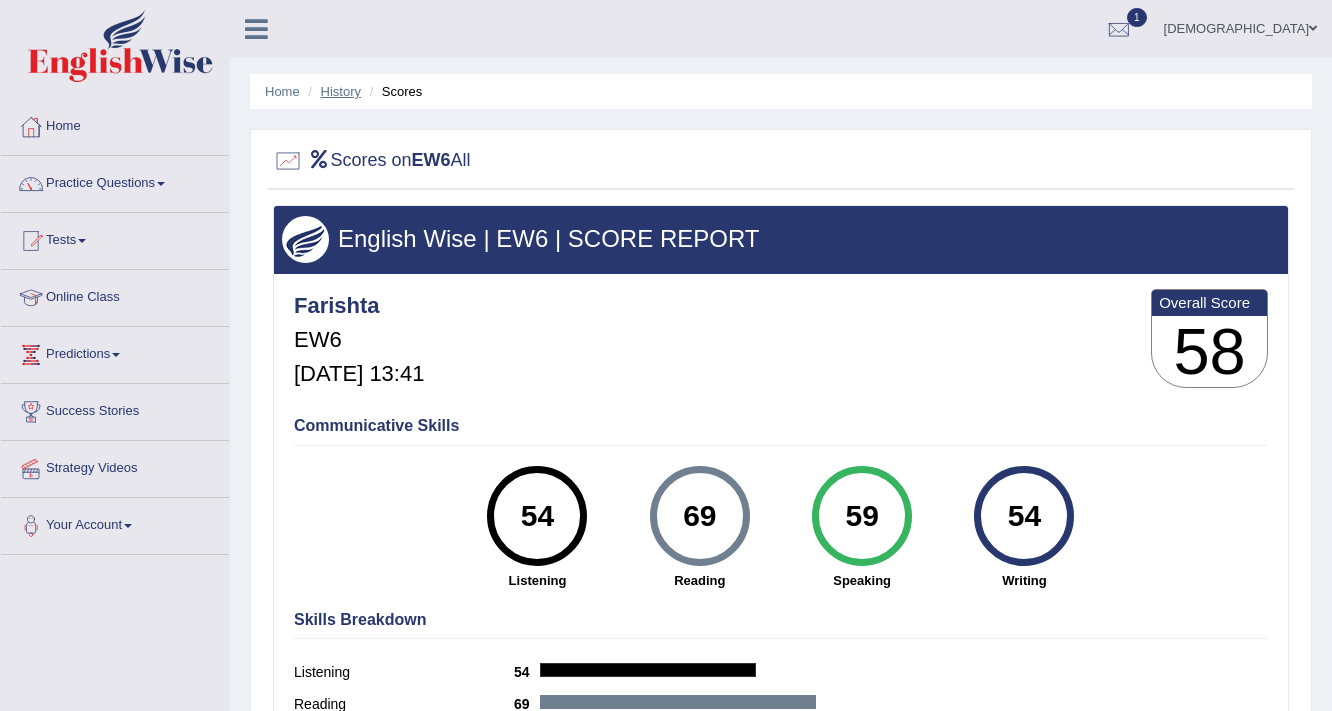 click on "History" at bounding box center [341, 91] 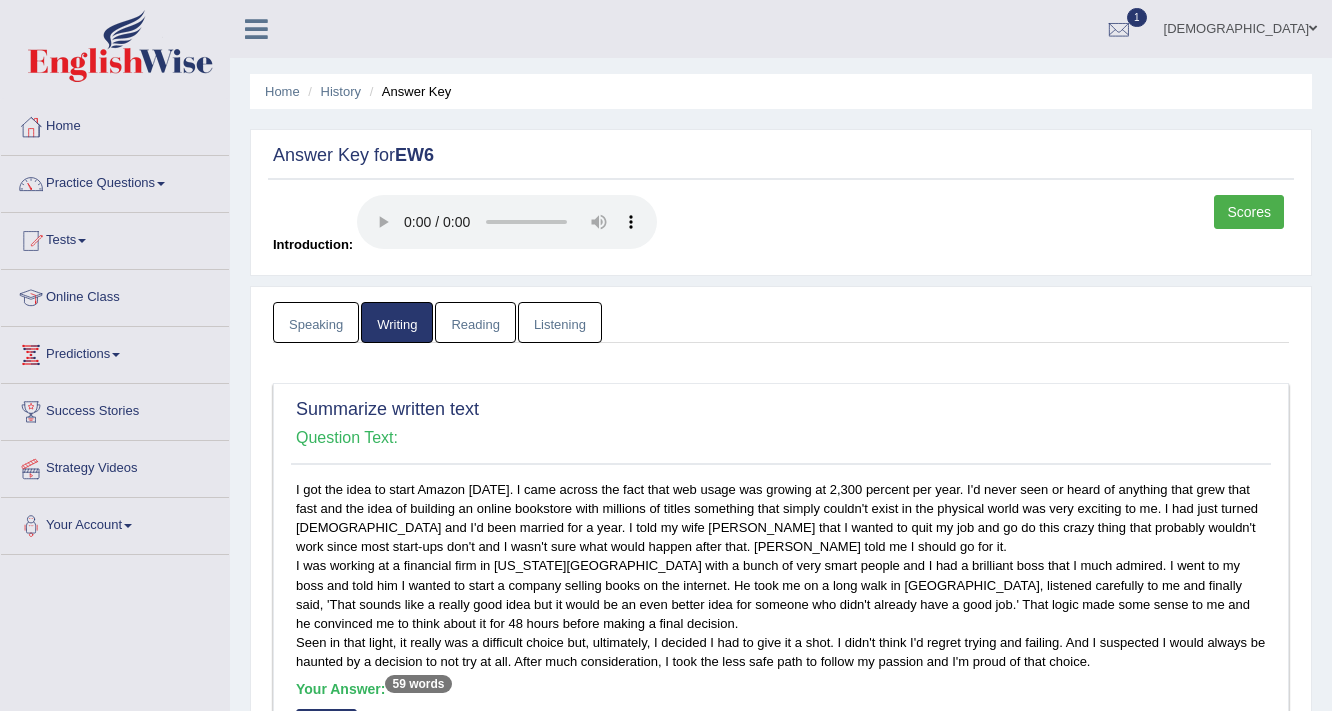 scroll, scrollTop: 1040, scrollLeft: 0, axis: vertical 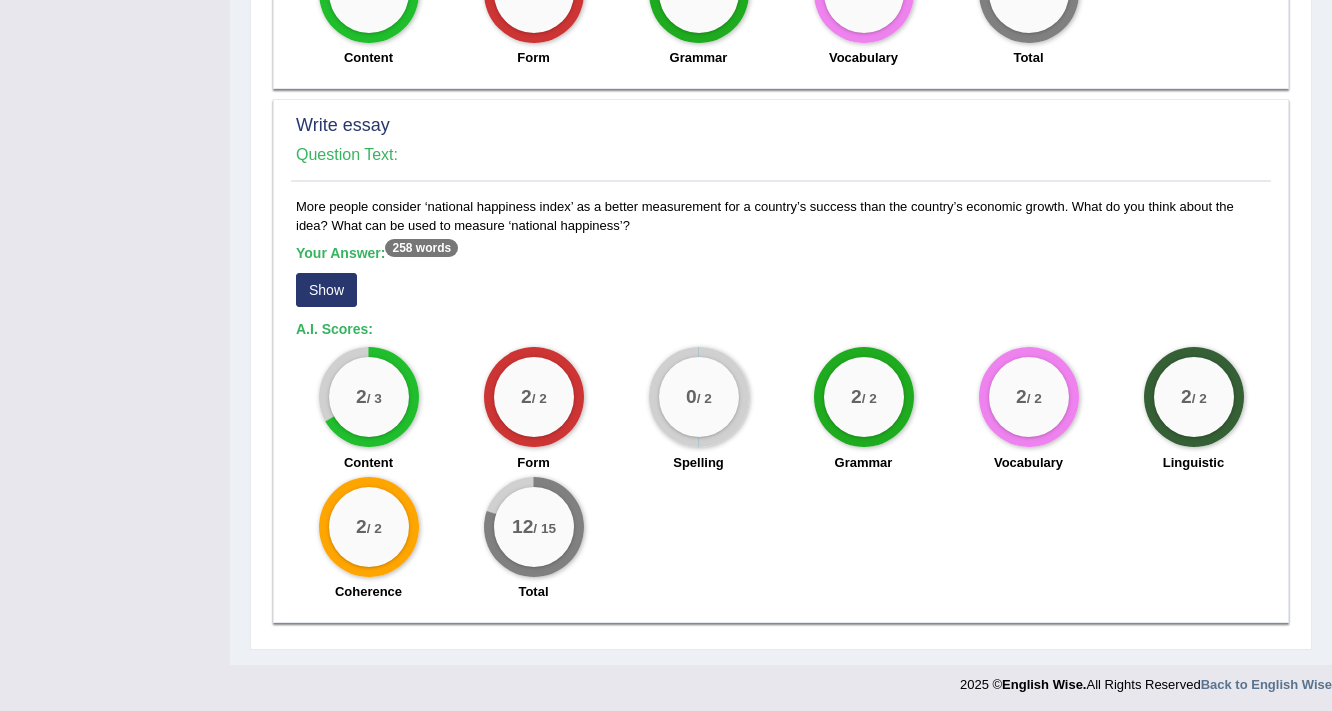 click on "Your Answer:  258 words Show" at bounding box center (781, 278) 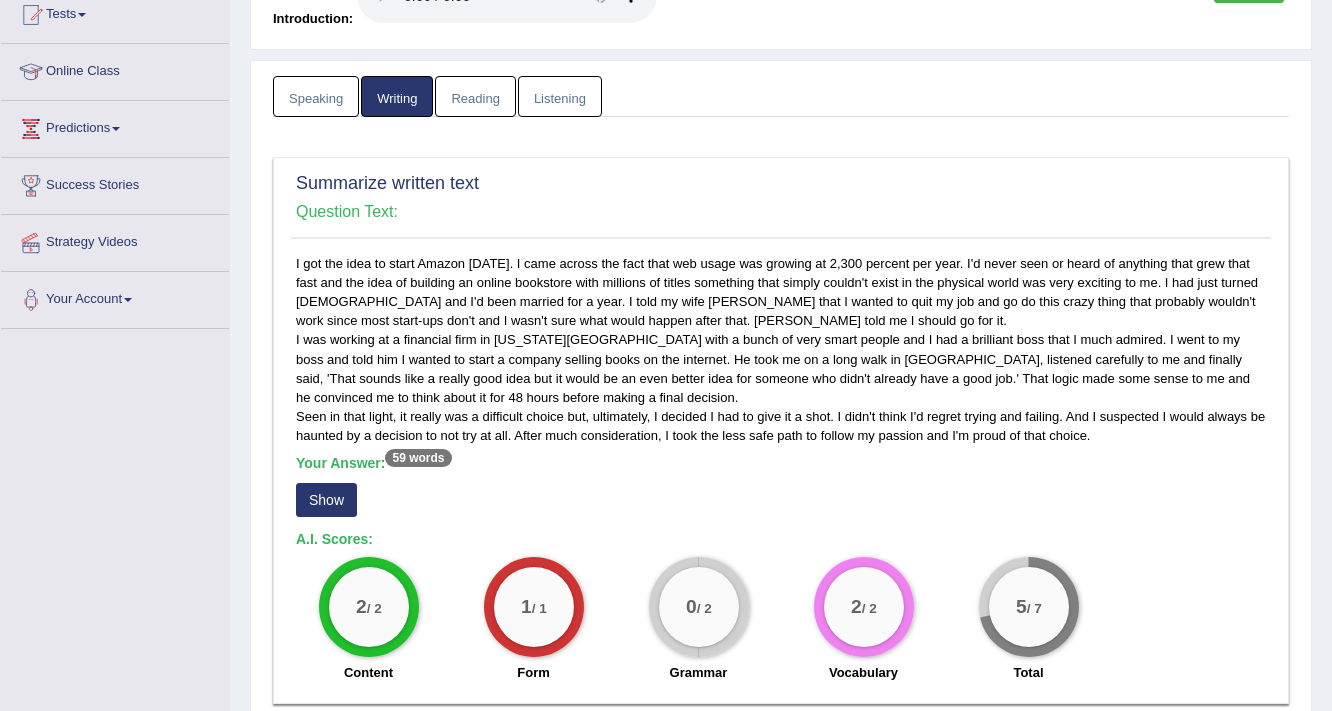 scroll, scrollTop: 0, scrollLeft: 0, axis: both 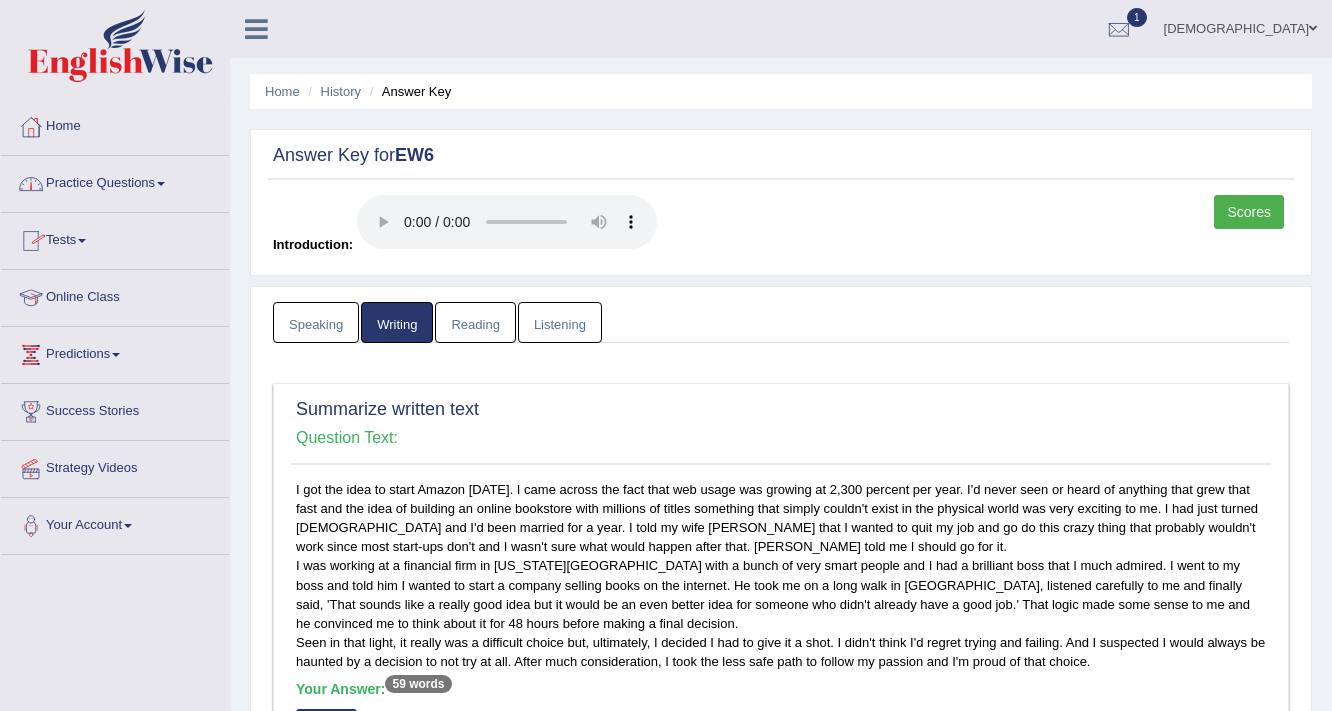 click on "Tests" at bounding box center (115, 238) 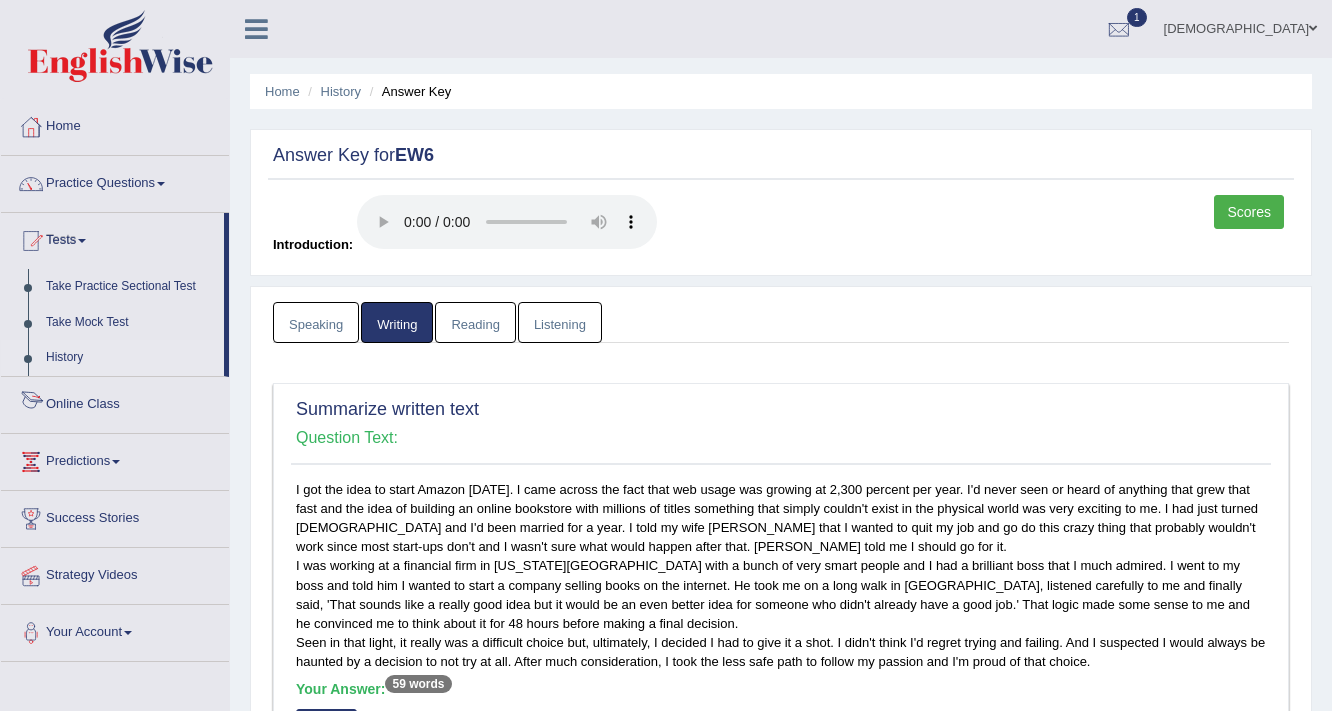 click on "History" at bounding box center [130, 358] 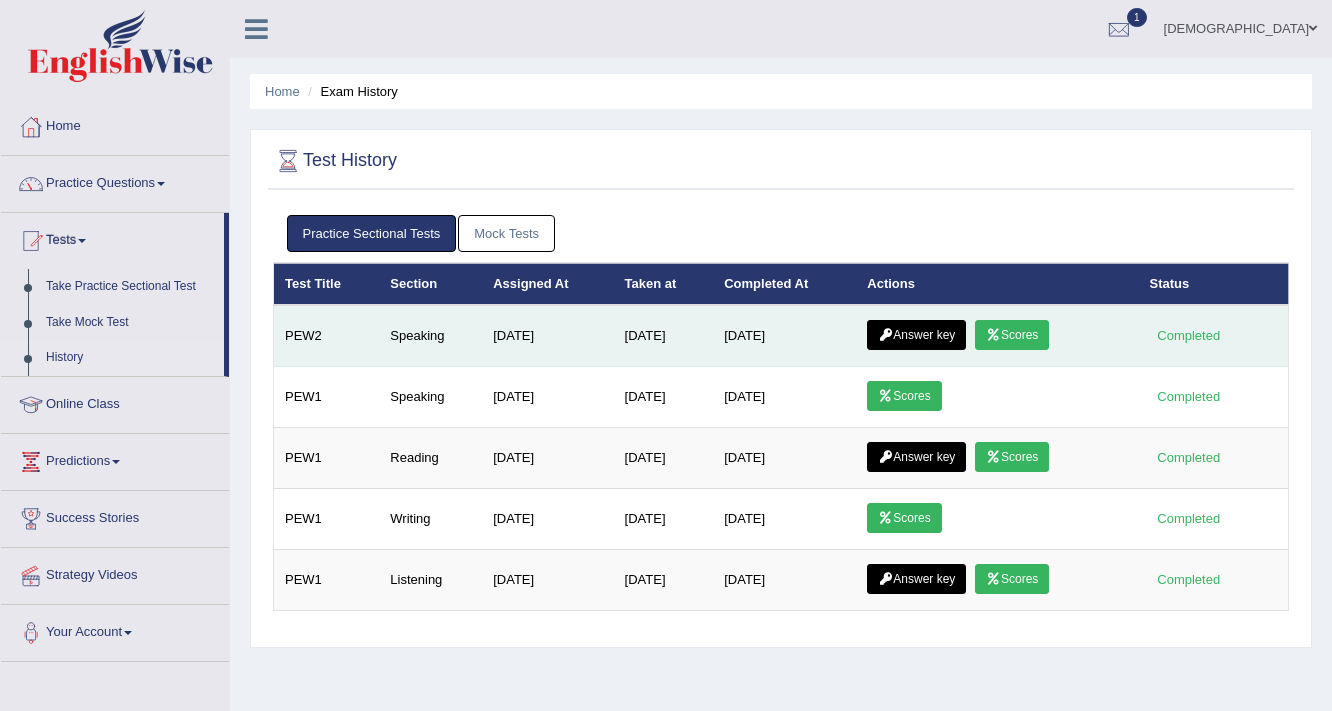 scroll, scrollTop: 0, scrollLeft: 0, axis: both 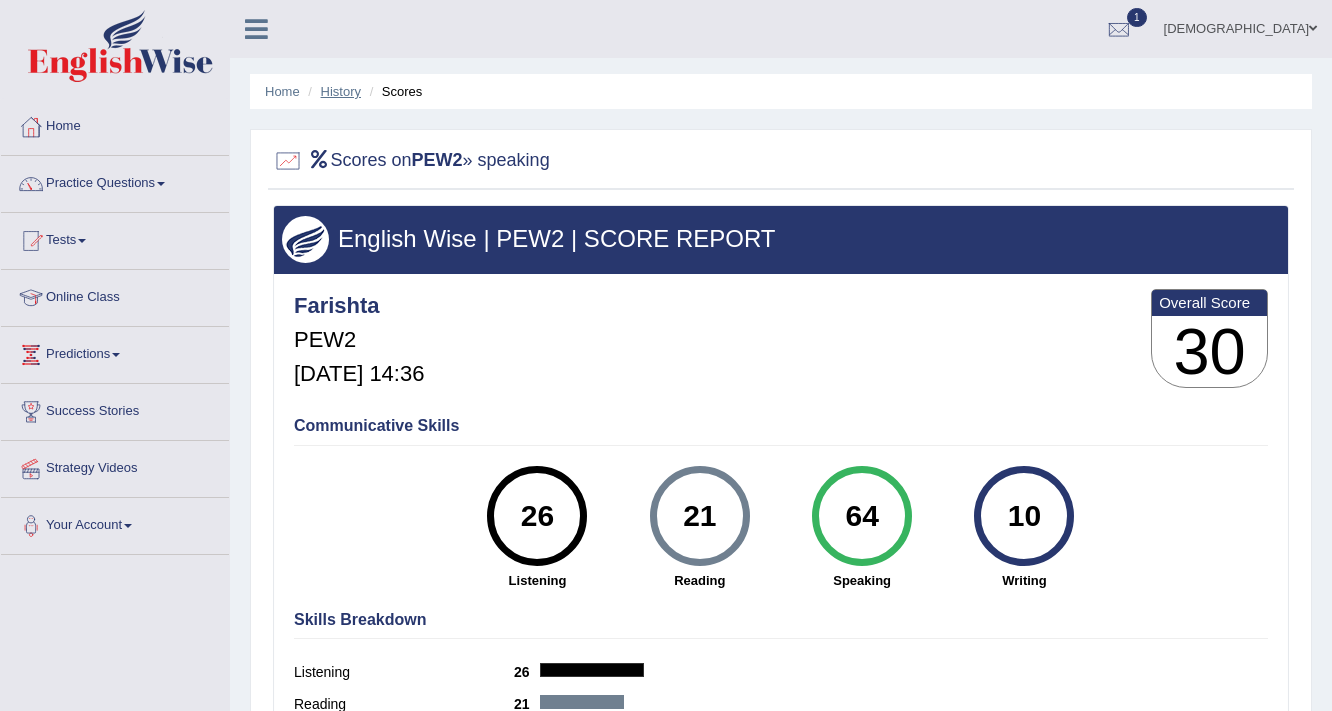 click on "History" at bounding box center [341, 91] 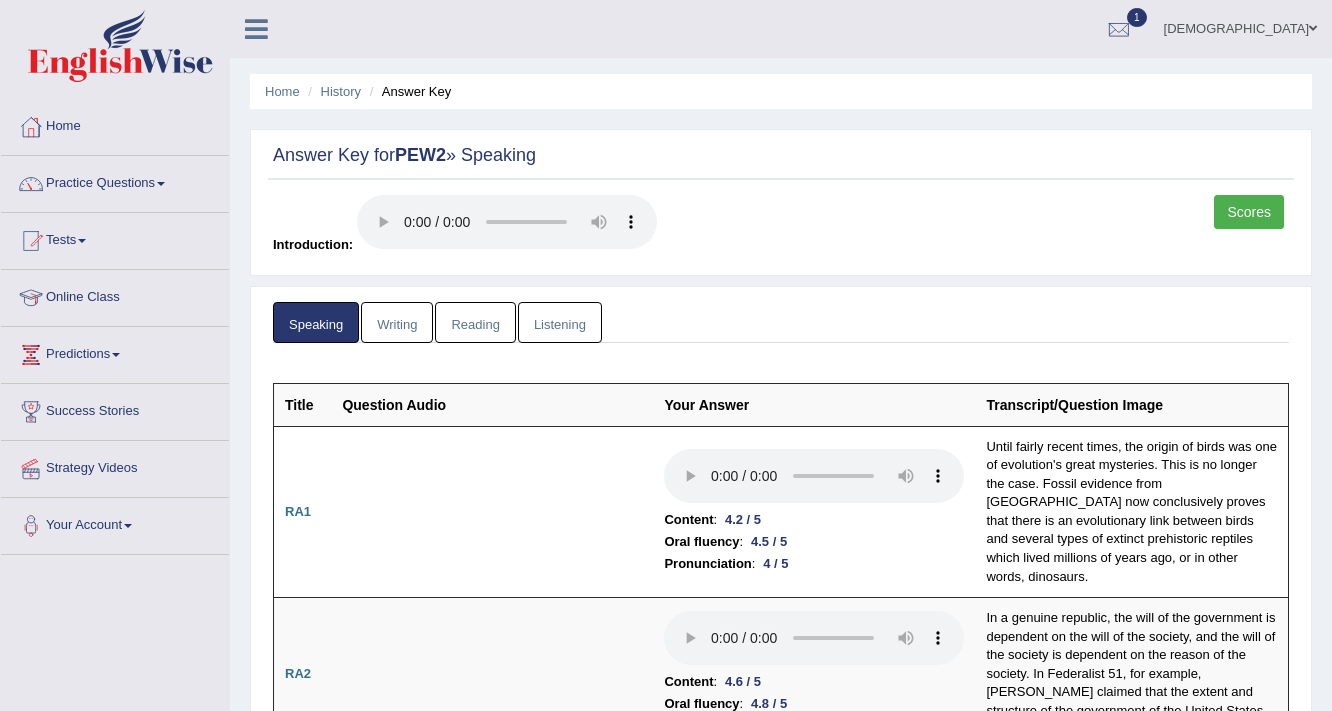 scroll, scrollTop: 560, scrollLeft: 0, axis: vertical 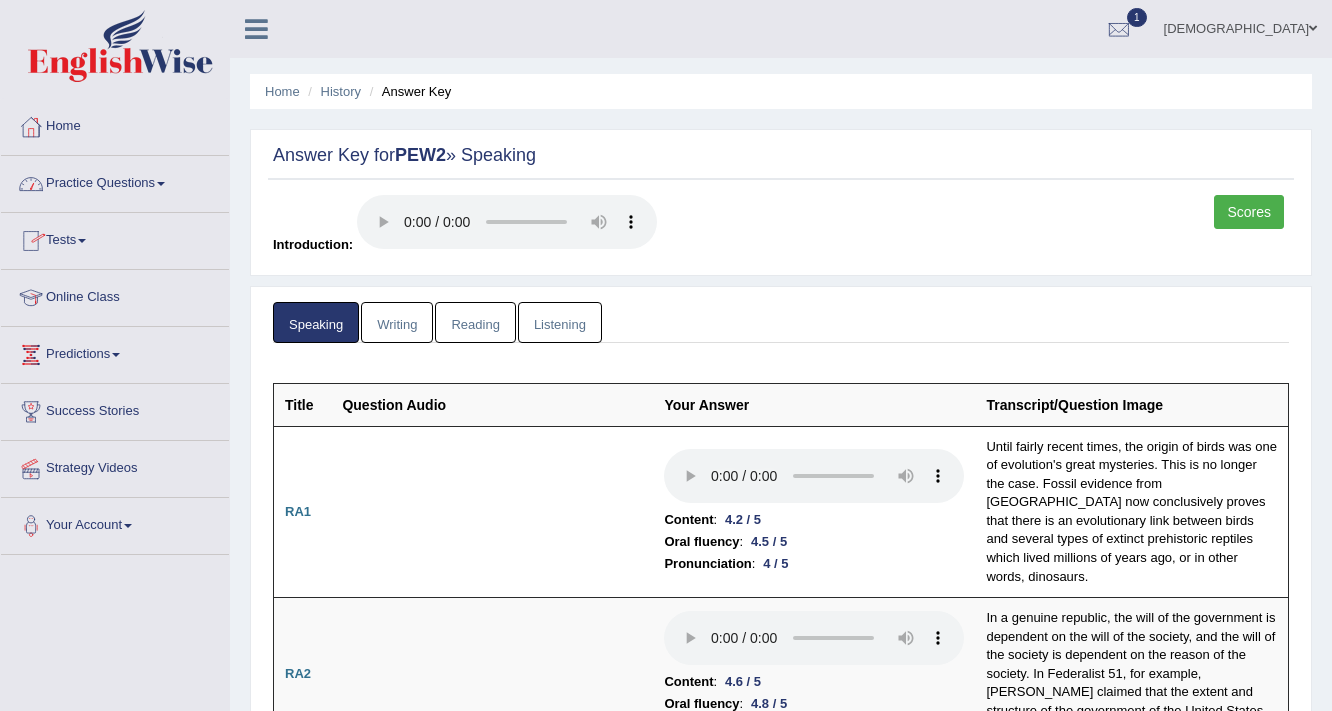 click on "Practice Questions" at bounding box center [115, 181] 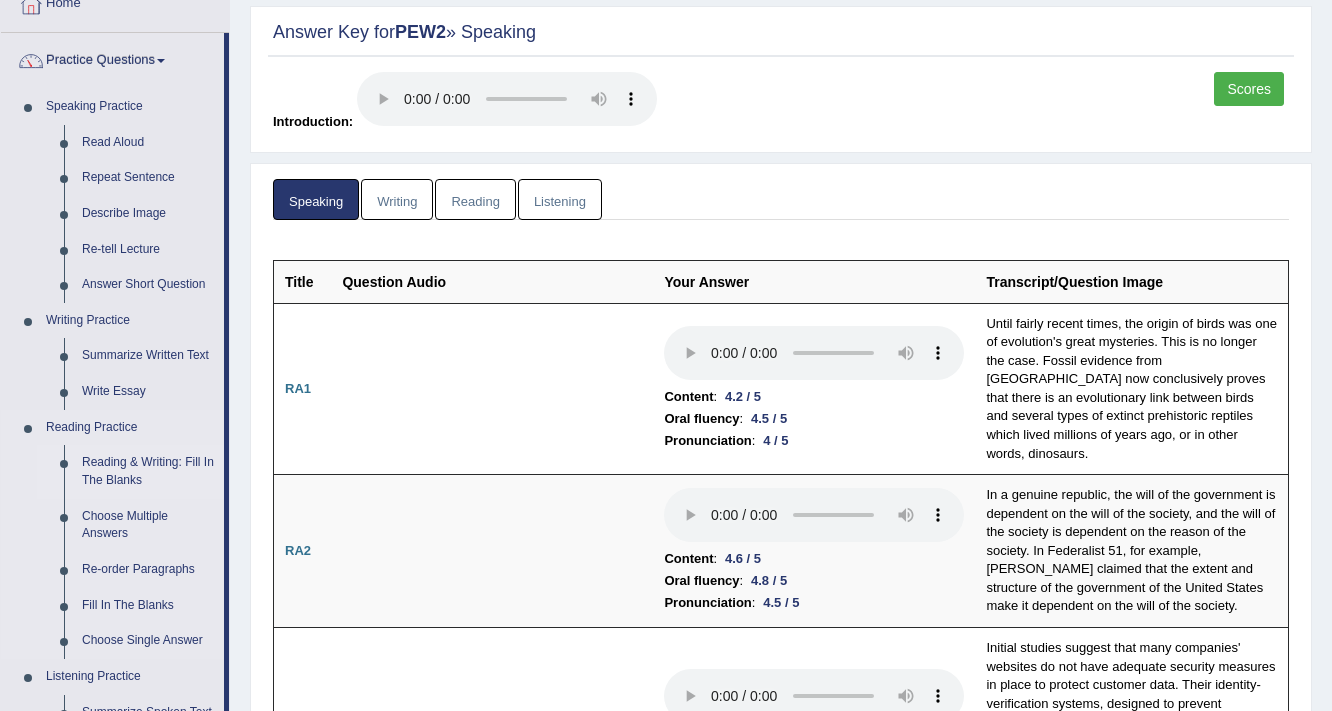 scroll, scrollTop: 160, scrollLeft: 0, axis: vertical 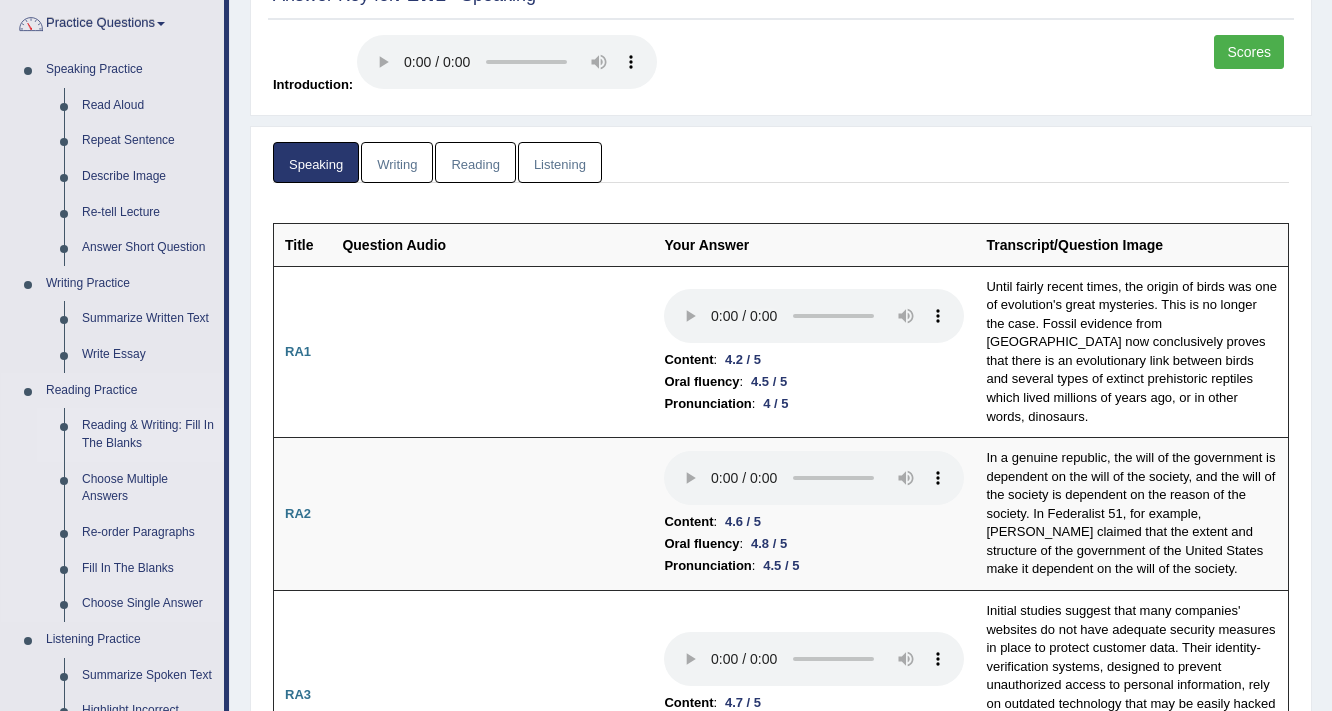 click on "Reading & Writing: Fill In The Blanks" at bounding box center [148, 434] 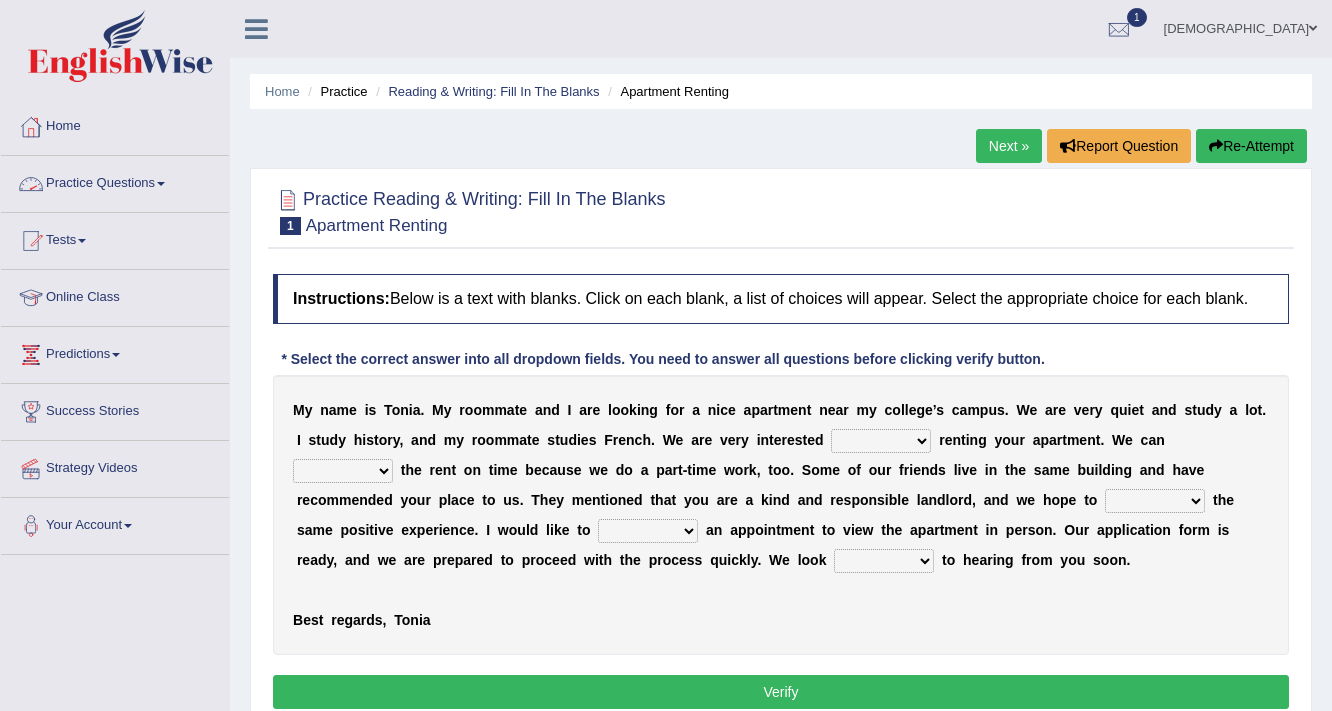 scroll, scrollTop: 0, scrollLeft: 0, axis: both 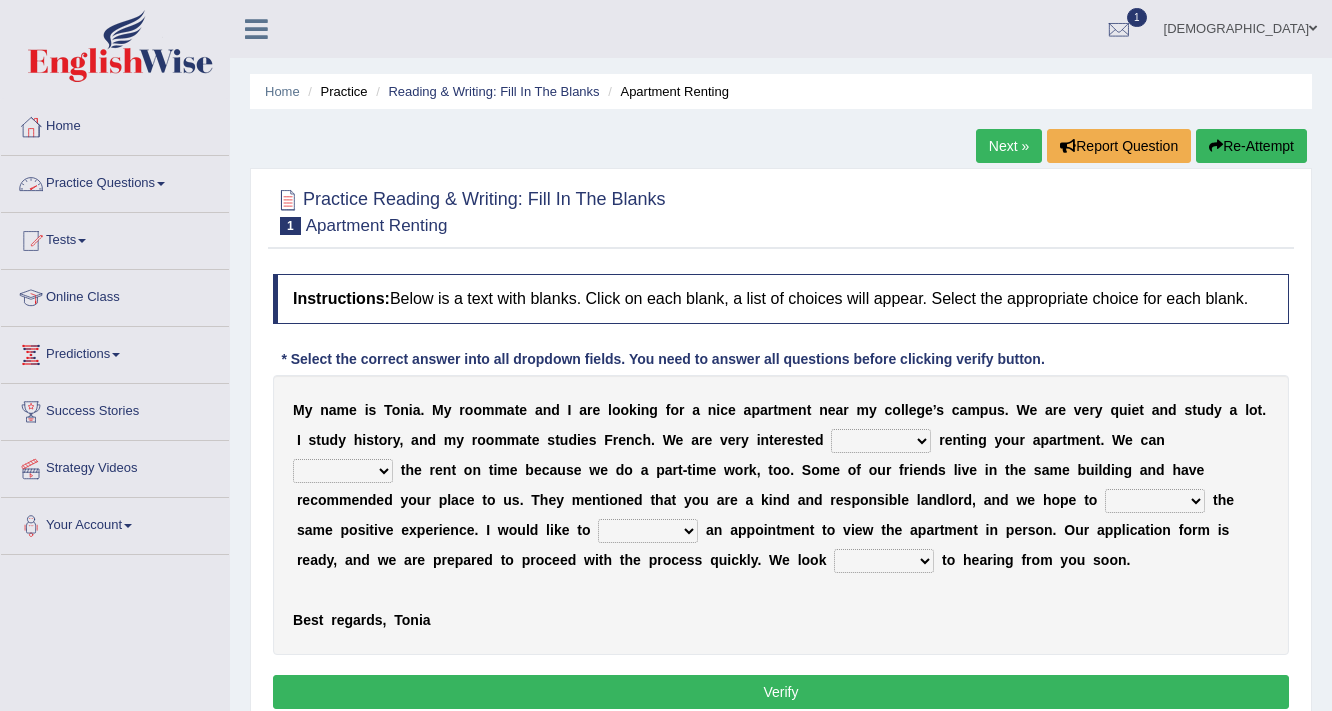 click on "Practice Questions" at bounding box center [115, 181] 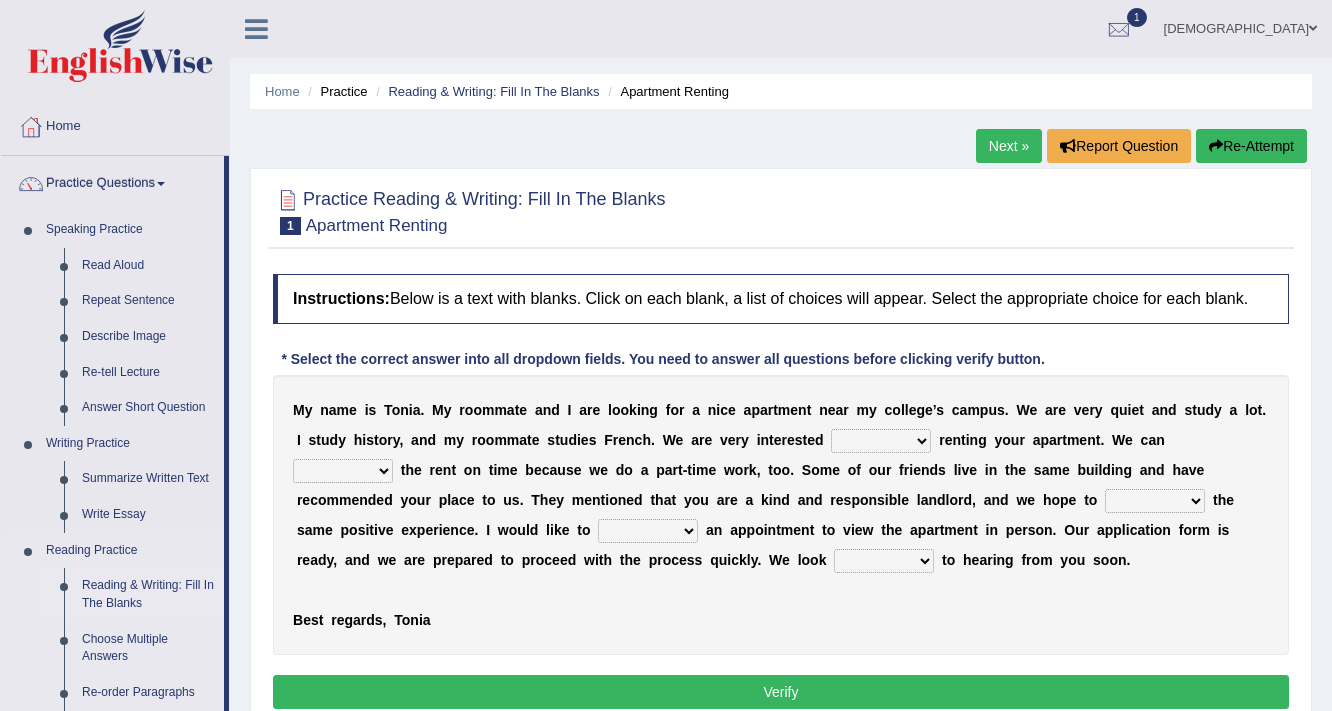 click on "Reading & Writing: Fill In The Blanks" at bounding box center (148, 594) 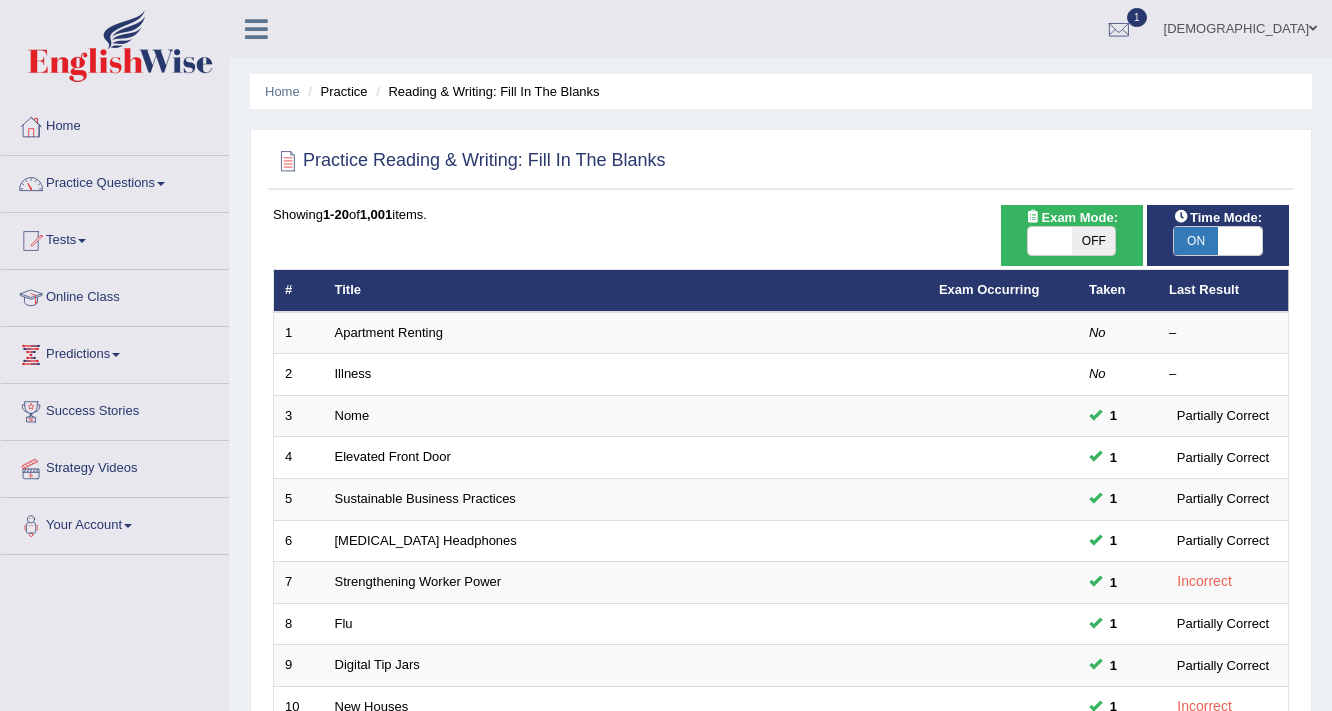 scroll, scrollTop: 0, scrollLeft: 0, axis: both 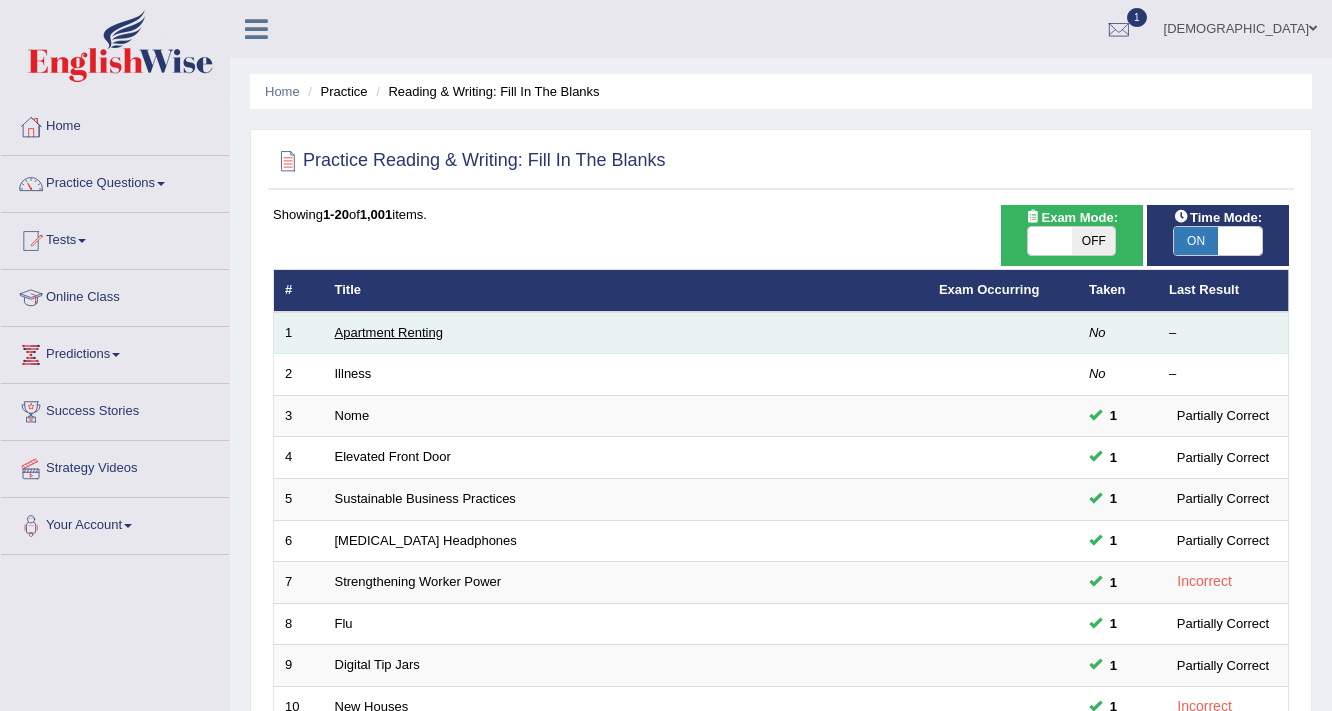 click on "Apartment Renting" at bounding box center (389, 332) 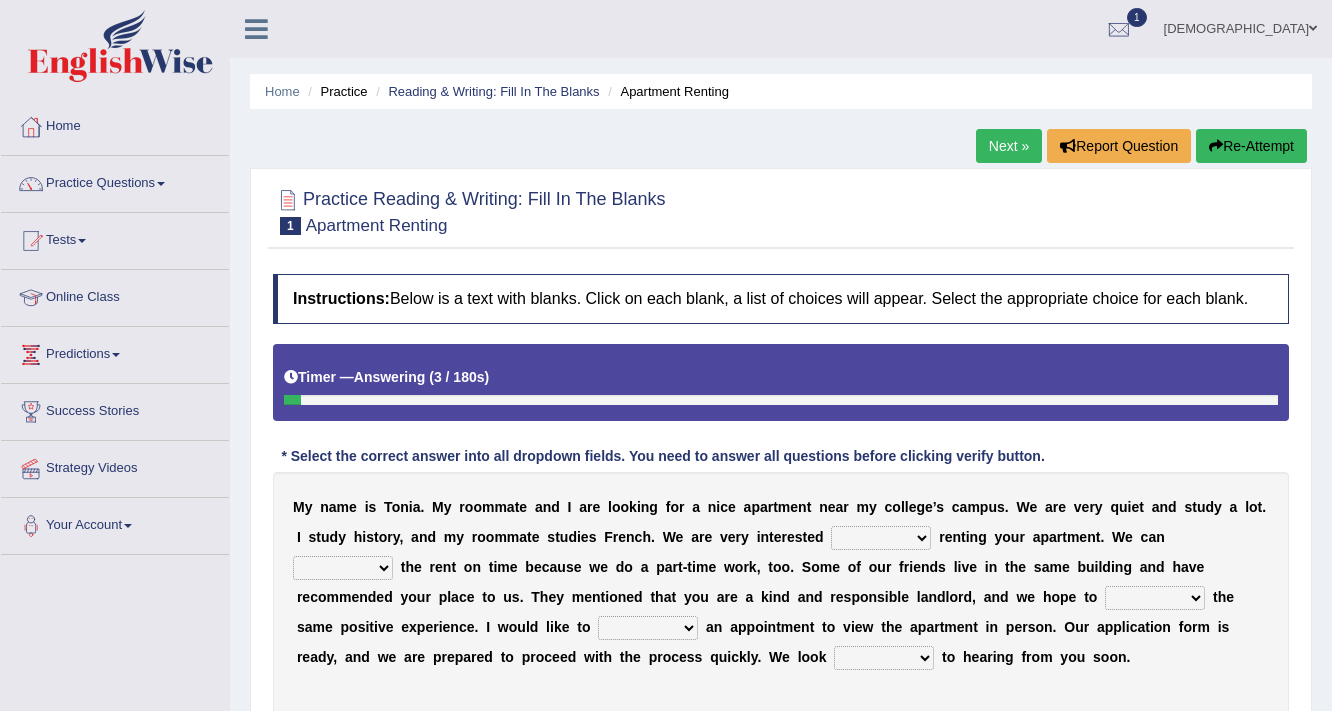 scroll, scrollTop: 0, scrollLeft: 0, axis: both 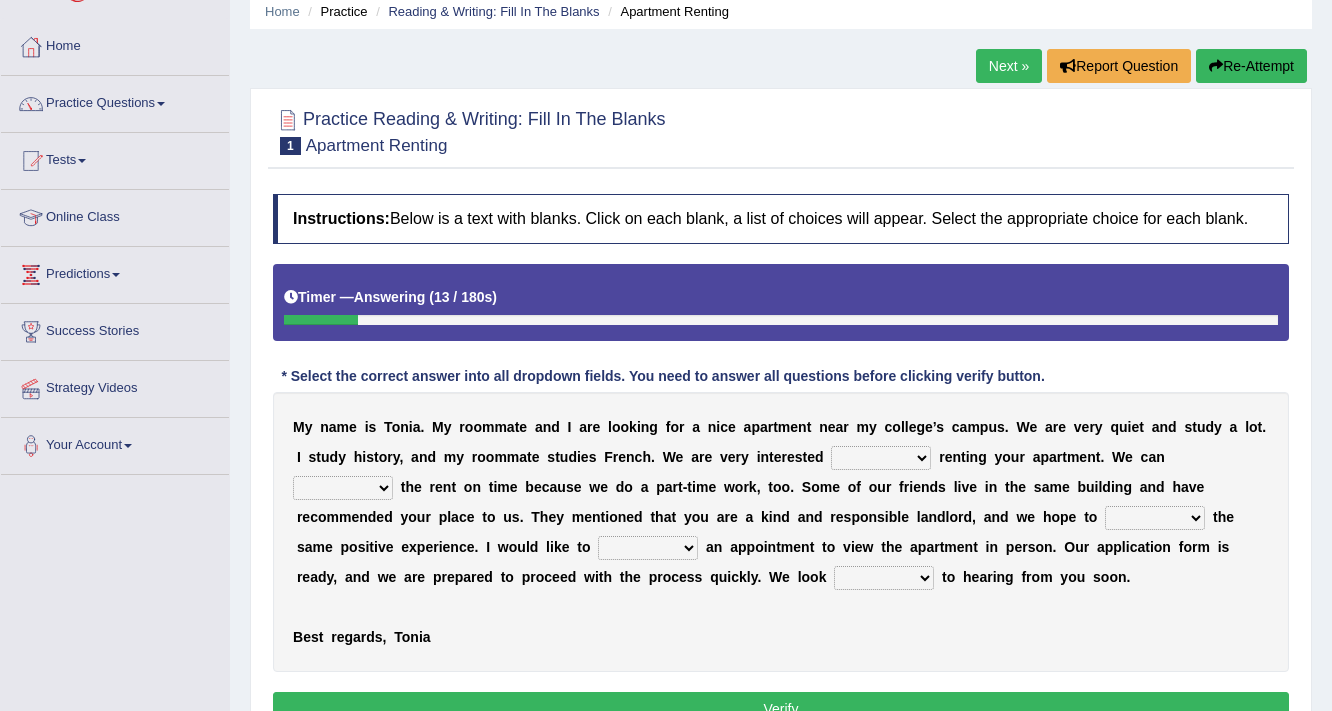 click on "for about at in" at bounding box center (881, 458) 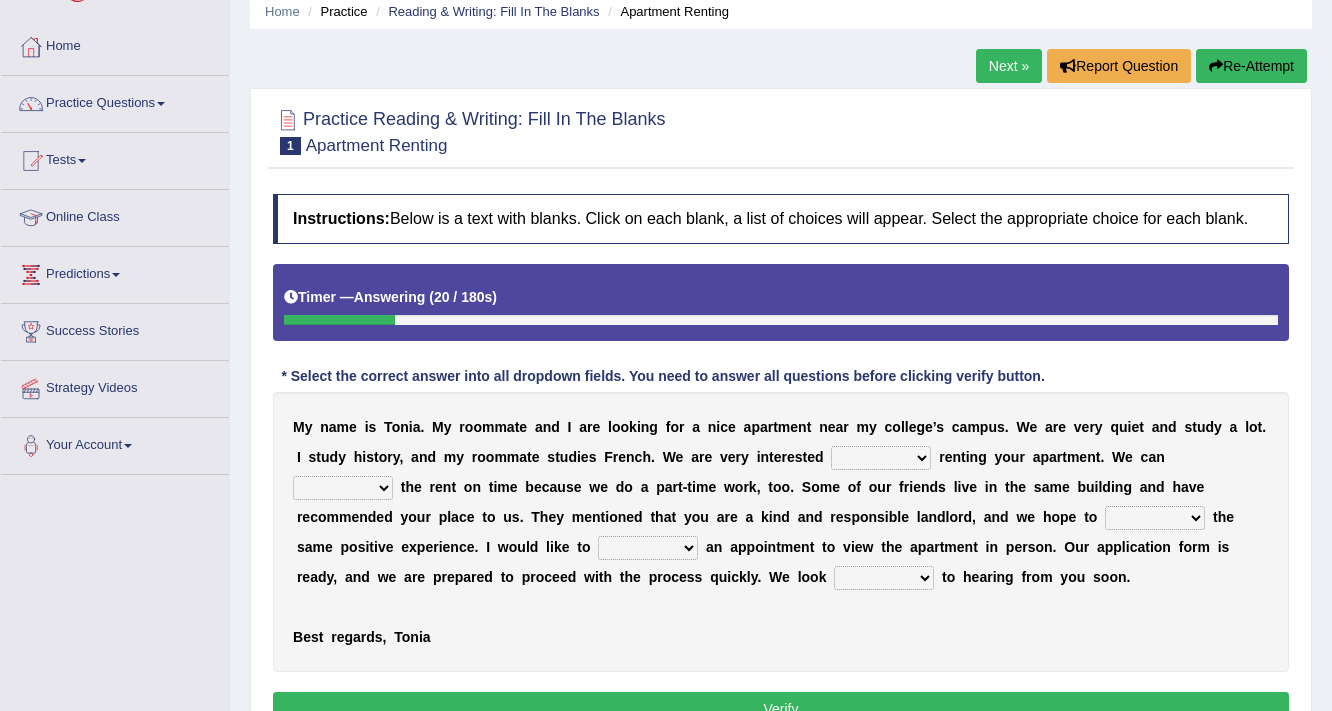 select on "in" 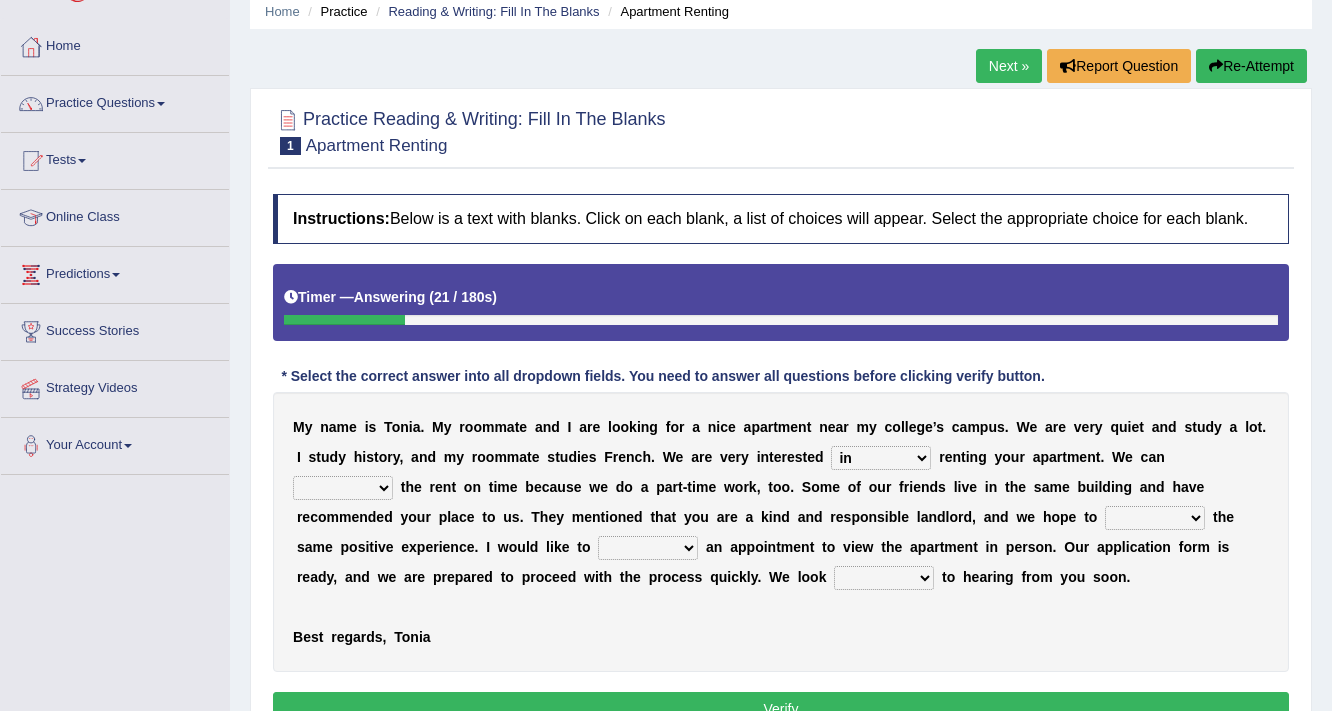 click on "afford get pay bring" at bounding box center [343, 488] 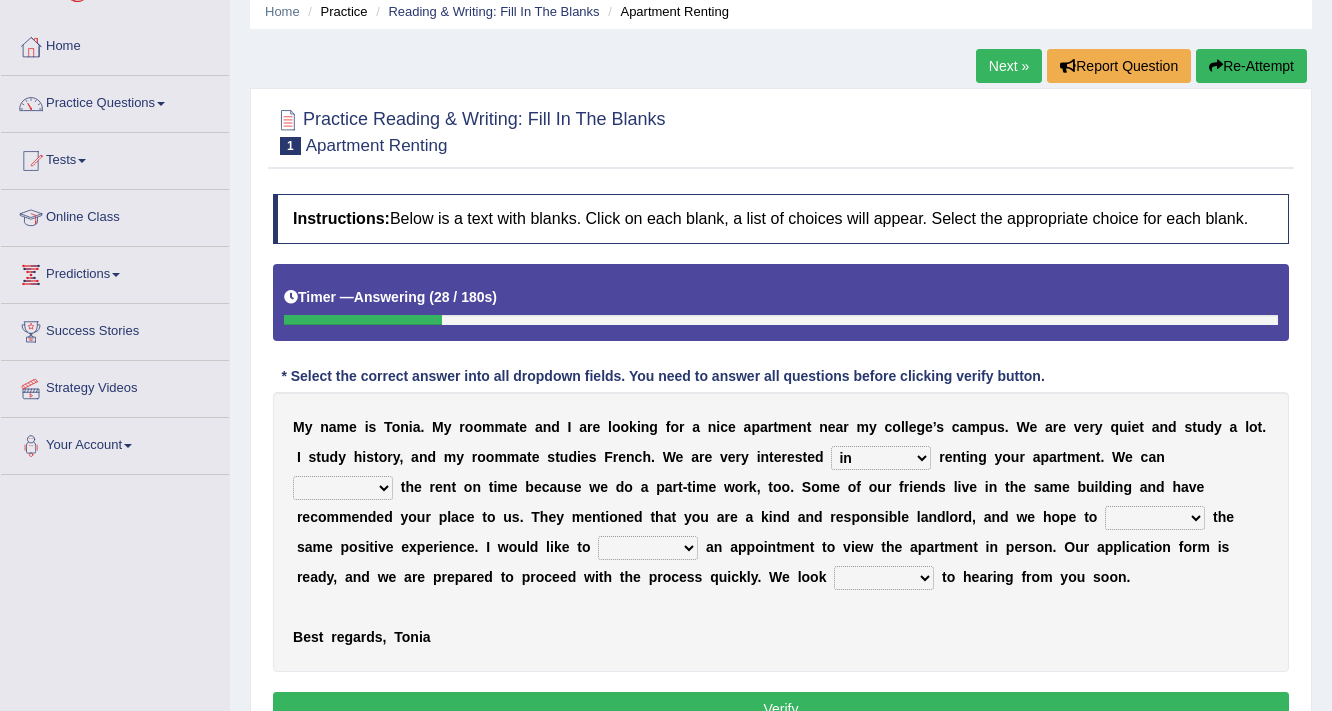 select on "pay" 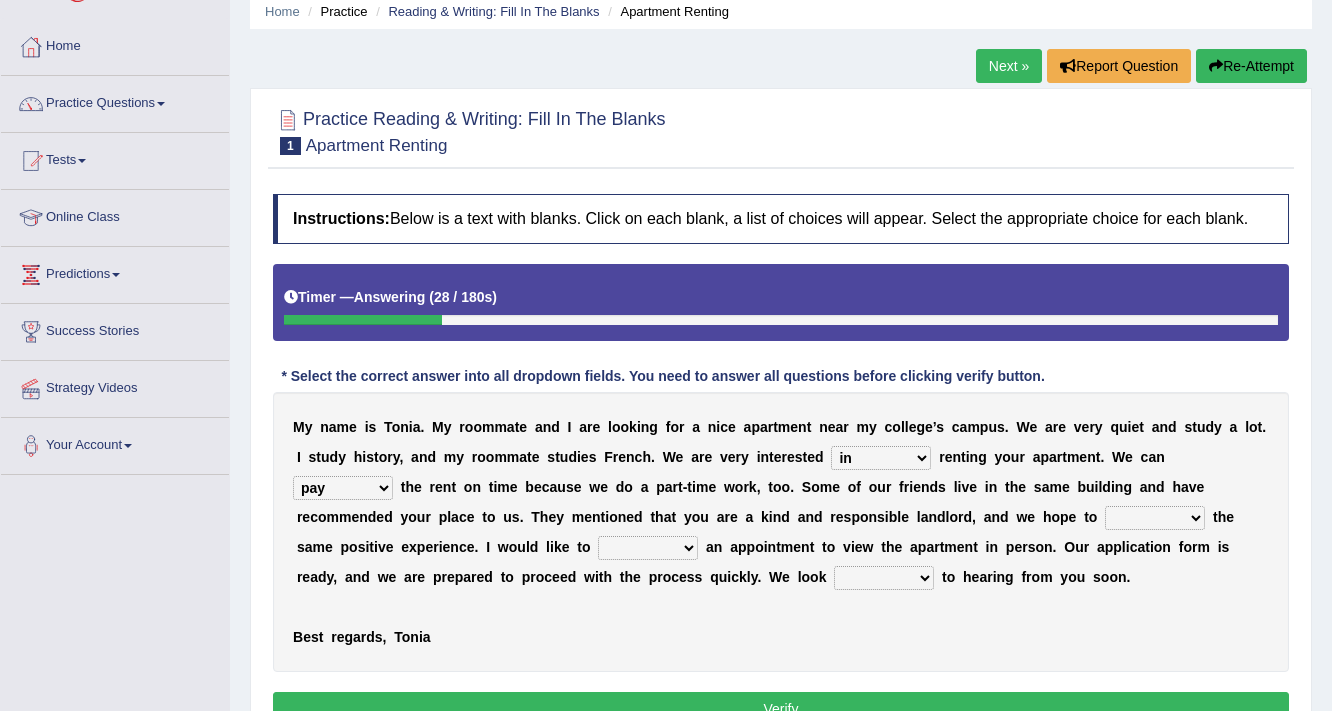 click on "afford get pay bring" at bounding box center (343, 488) 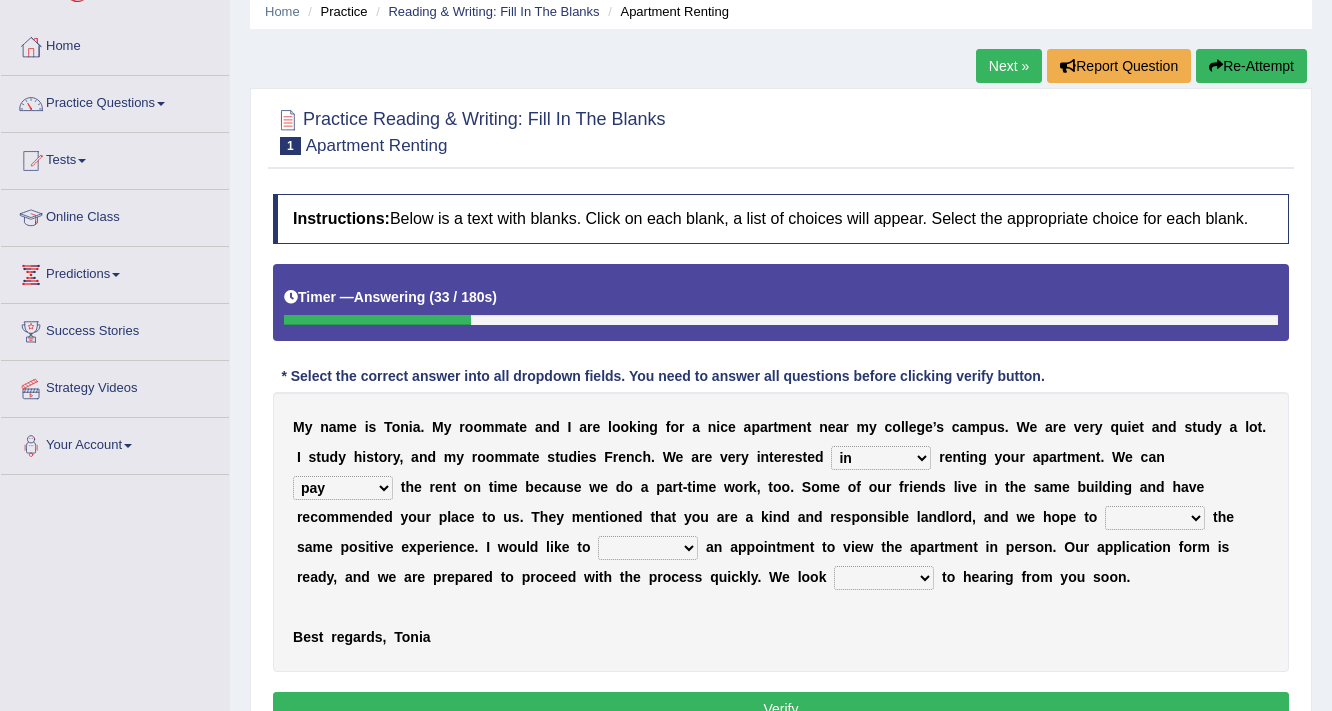 click on "form meet have decide" at bounding box center (1155, 518) 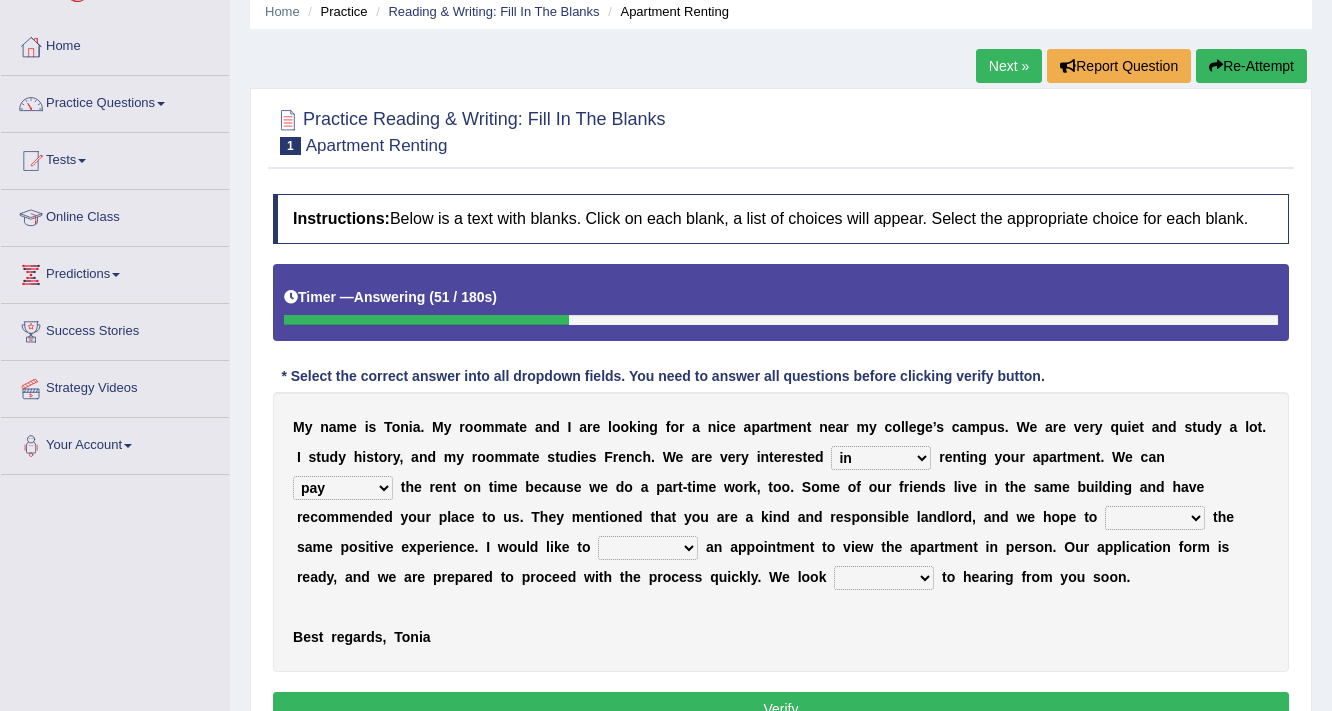 select on "have" 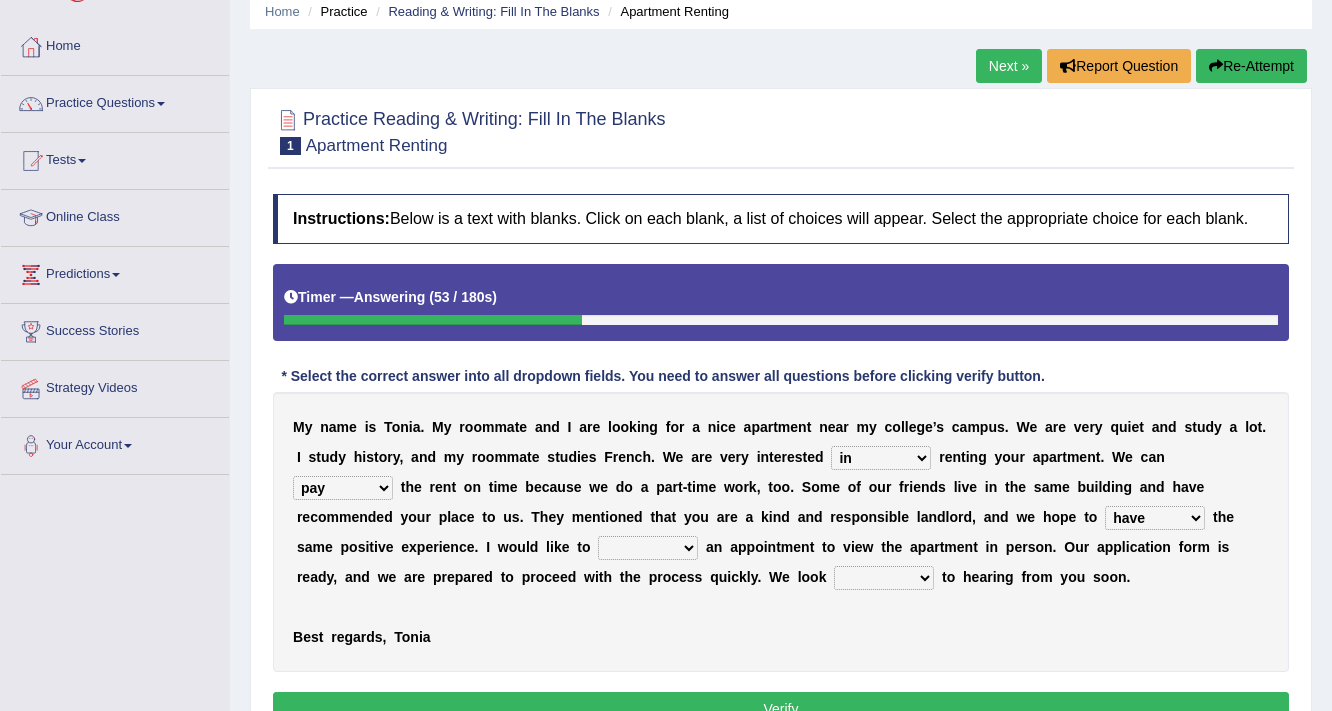 click on "own recall revise make" at bounding box center (648, 548) 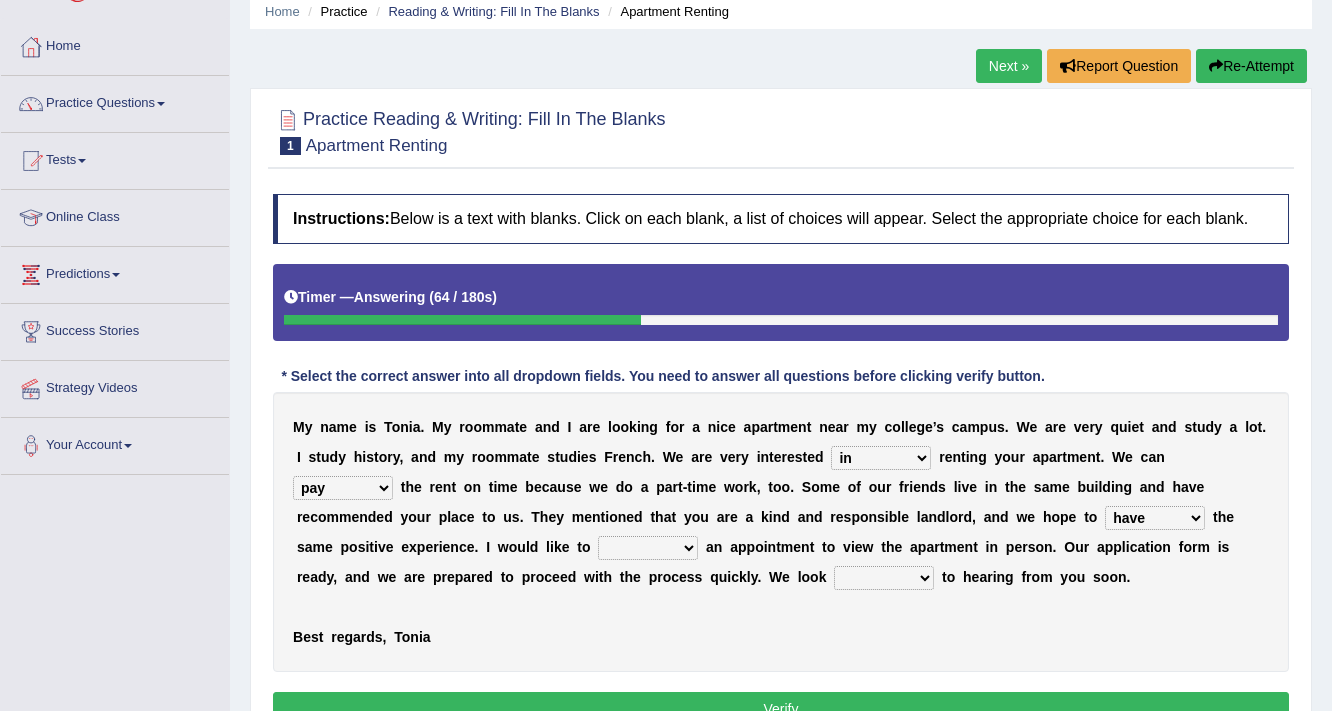 select on "make" 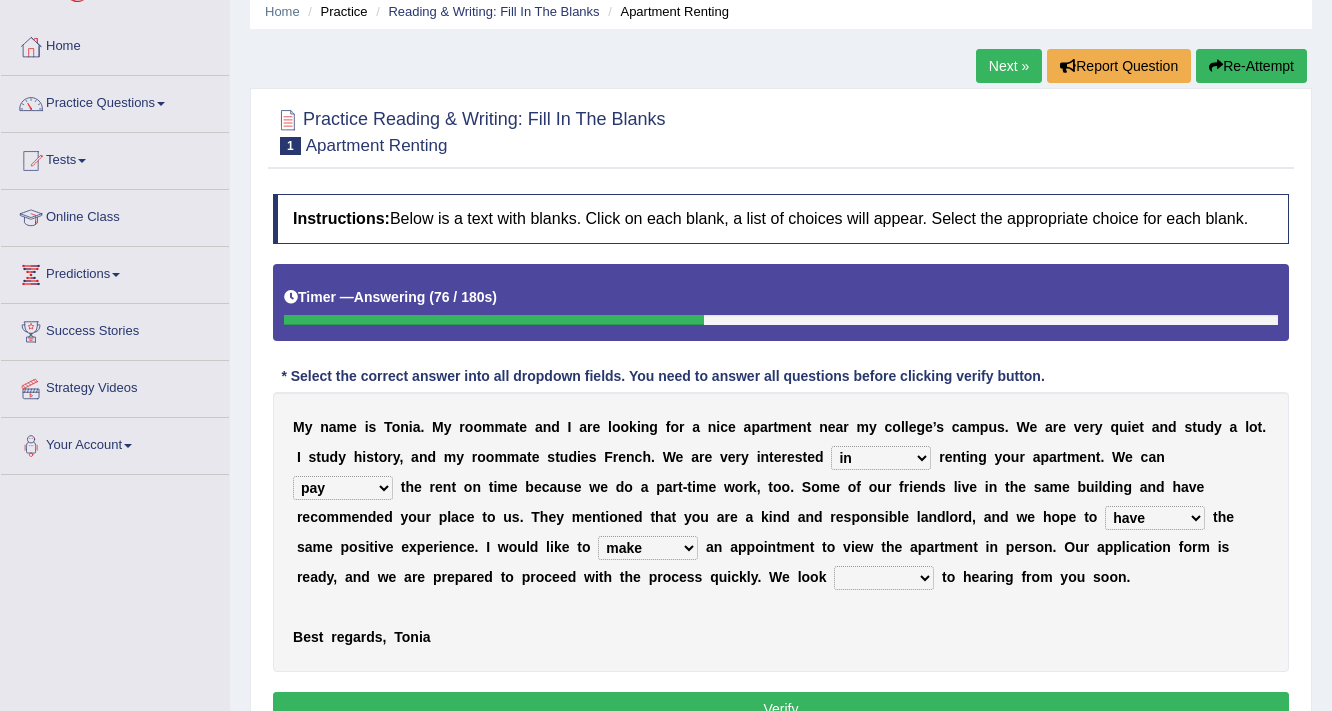 click on "around out in forward" at bounding box center [884, 578] 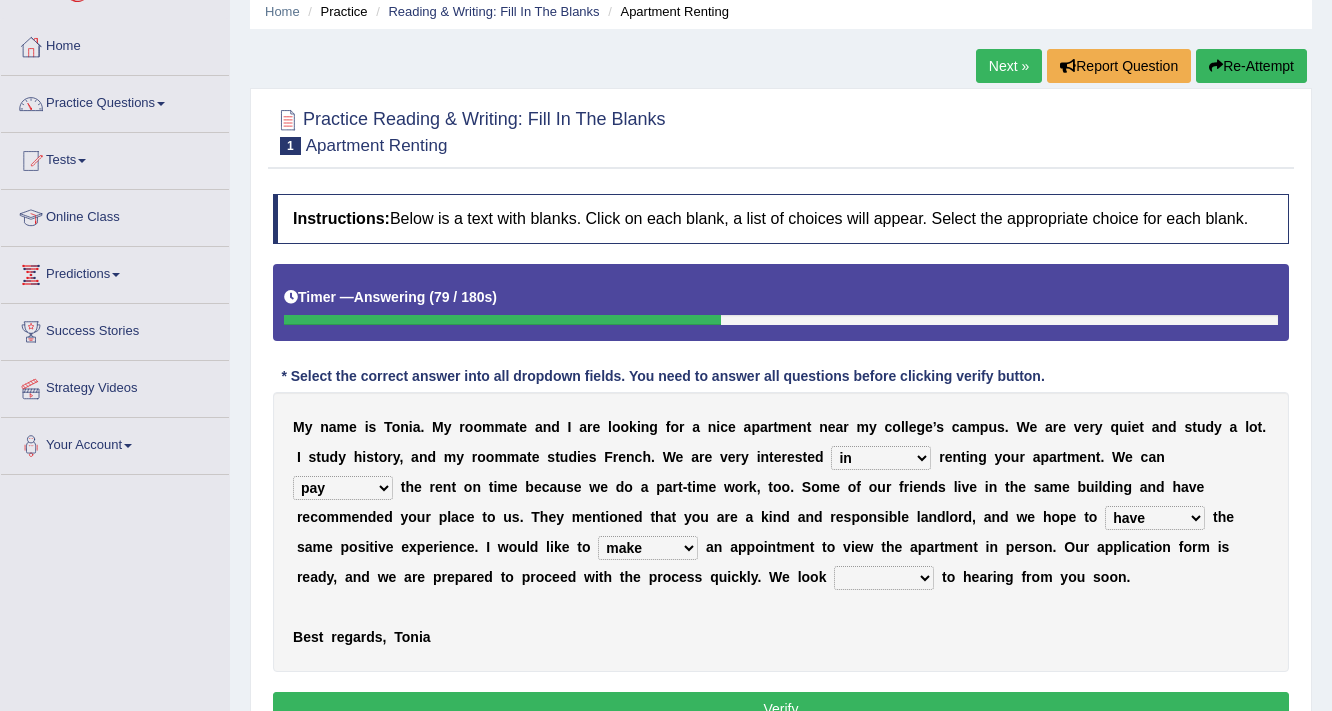 select on "forward" 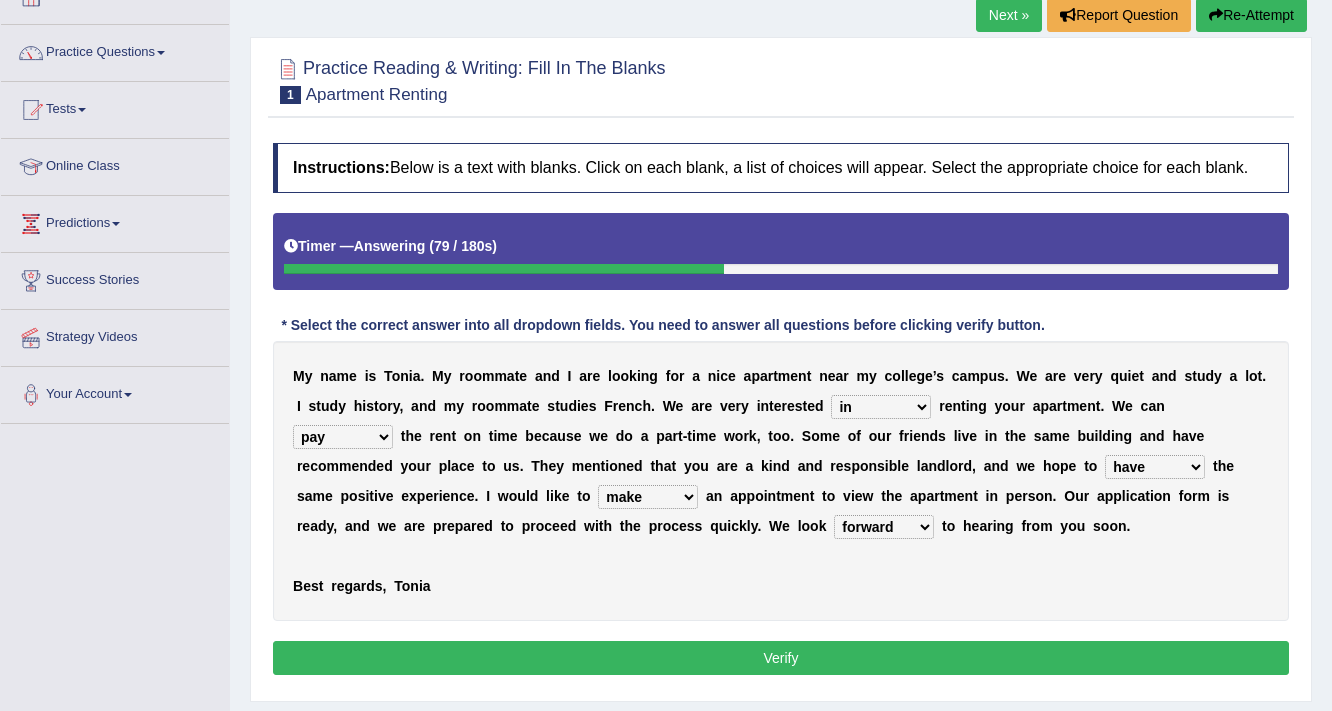 scroll, scrollTop: 160, scrollLeft: 0, axis: vertical 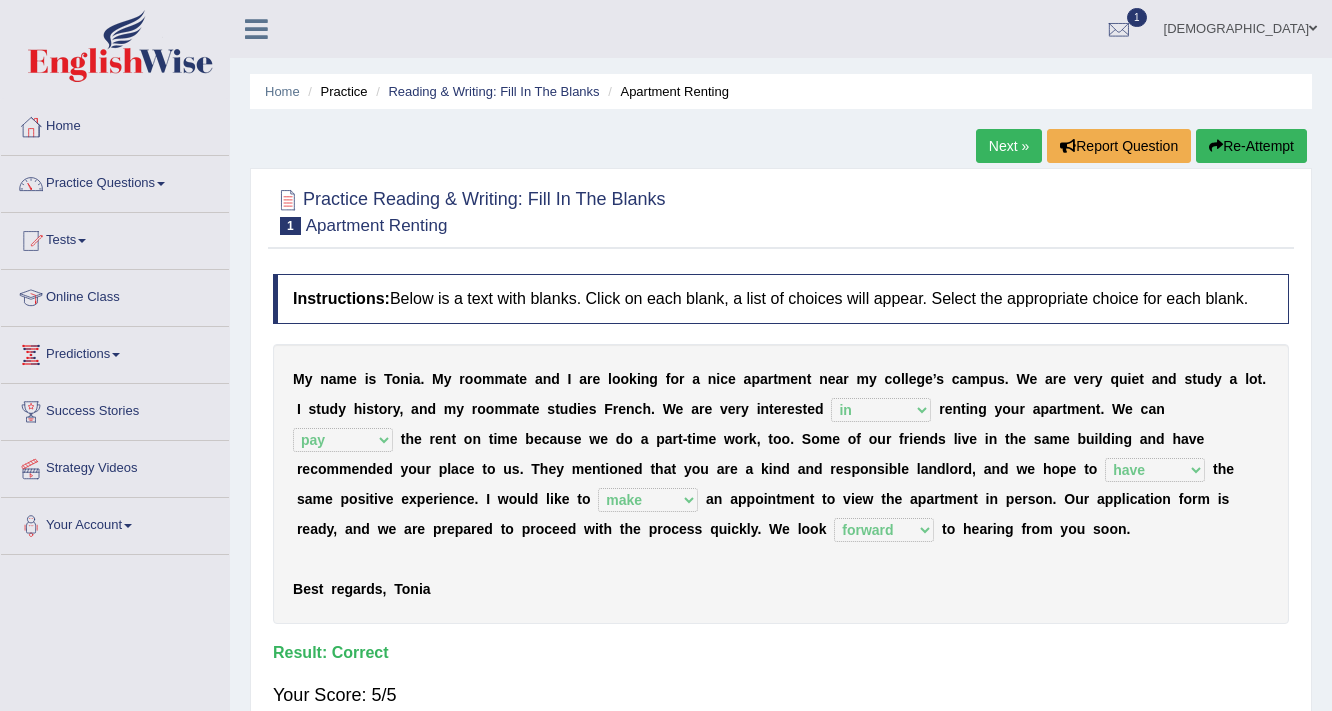 click on "1" at bounding box center (1119, 26) 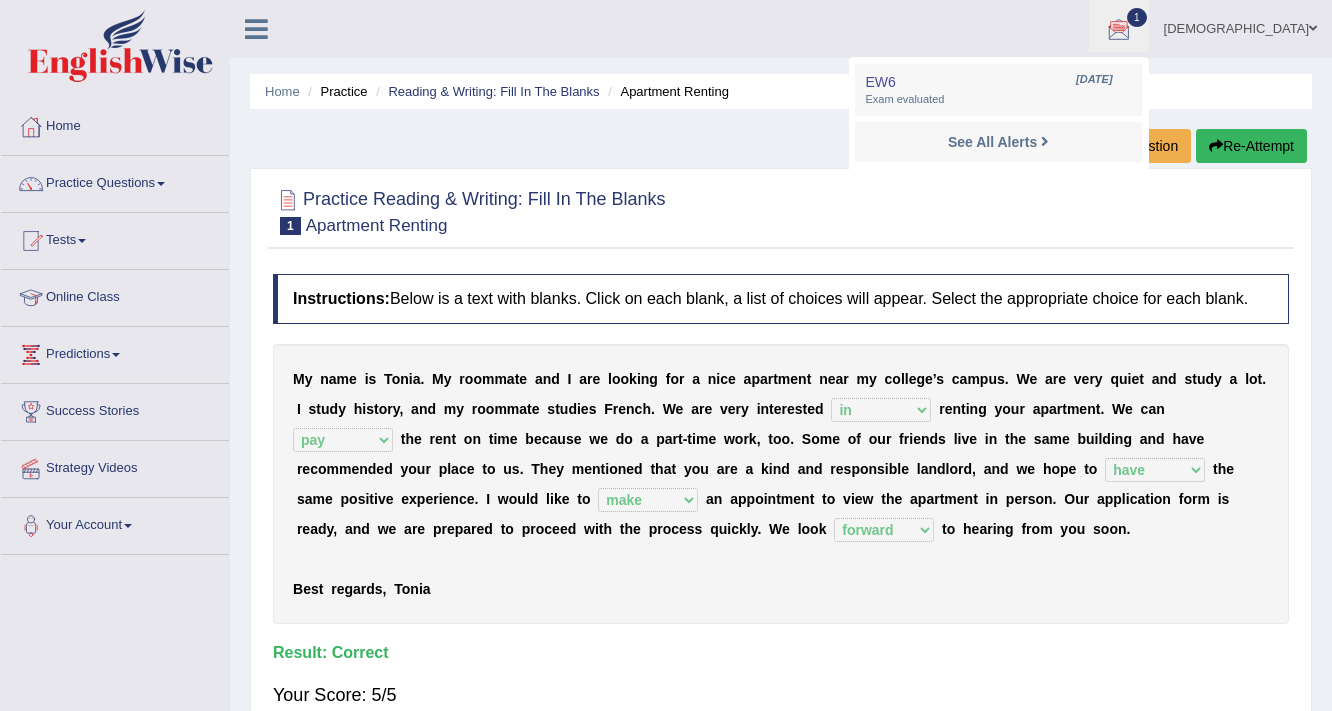 click at bounding box center [1119, 30] 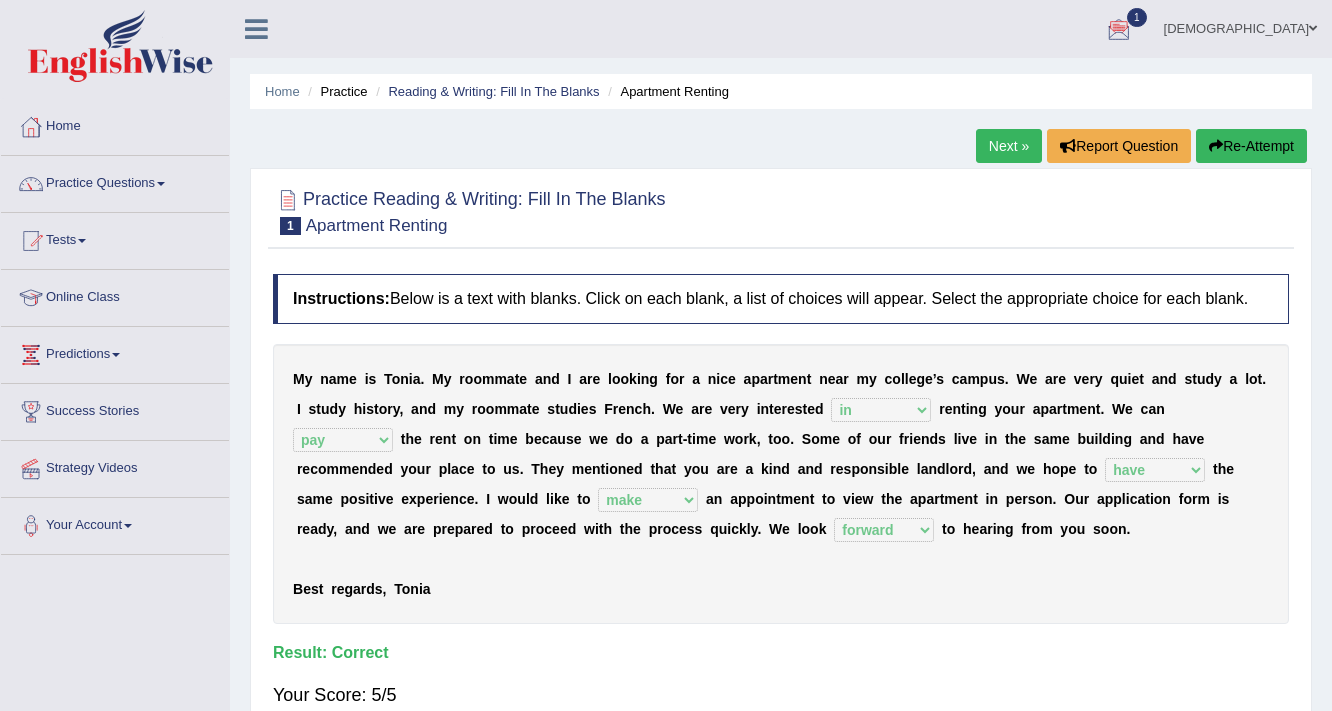 click at bounding box center [1119, 30] 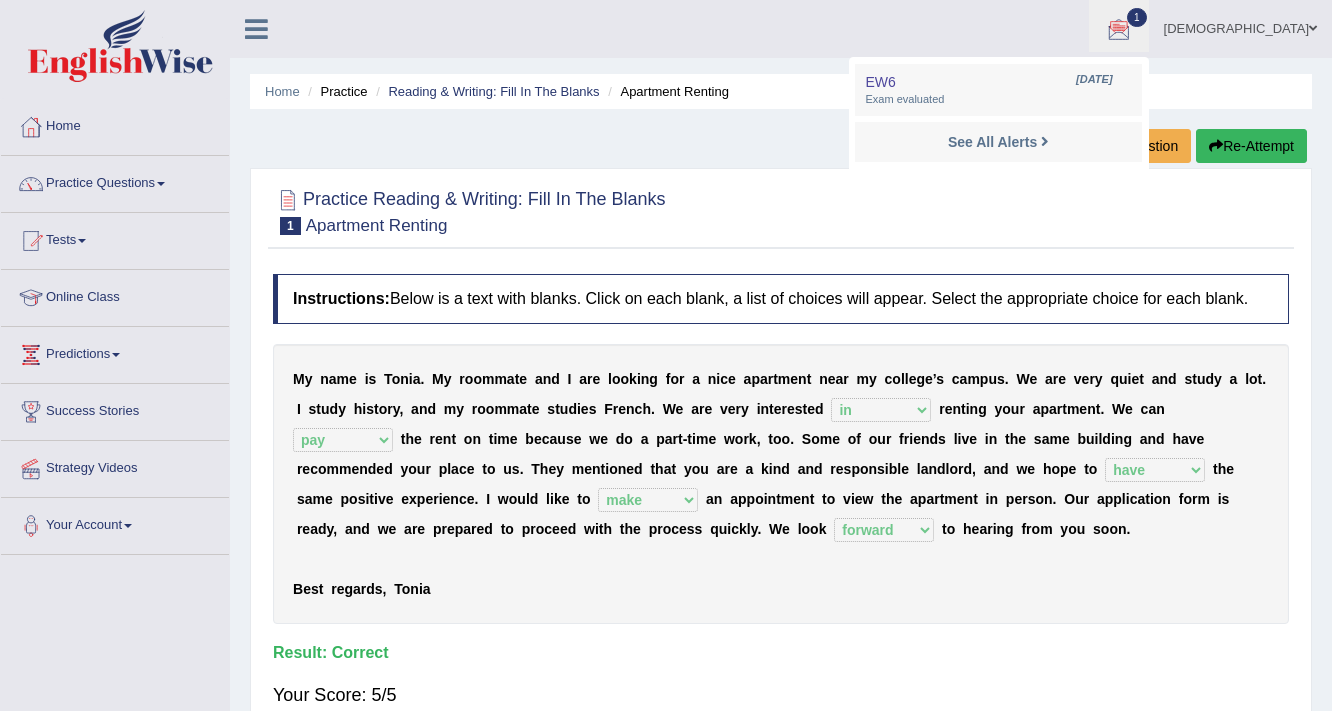 click on "Home
Practice
Reading & Writing: Fill In The Blanks
Apartment Renting
Next »  Report Question  Re-Attempt
Practice Reading & Writing: Fill In The Blanks
1
Apartment Renting
Instructions:  Below is a text with blanks. Click on each blank, a list of choices will appear. Select the appropriate choice for each blank.
Timer —  Answering   ( 80 / 180s ) Skip * Select the correct answer into all dropdown fields. You need to answer all questions before clicking verify button. M y    n a m e    i s    T o n i a .    M y    r o o m m a t e    a n d    I    a r e    l o o k i n g    f o r    a    n i c e    a p a r t m e n t    n e a r    m y    c o l l e g e ’ s    c a m p u s .    W e    a r e    v e r y    q u i e t    a n d    s t u d y    a    l o t .    I    s t u d y    h i s t o r y ," at bounding box center [781, 500] 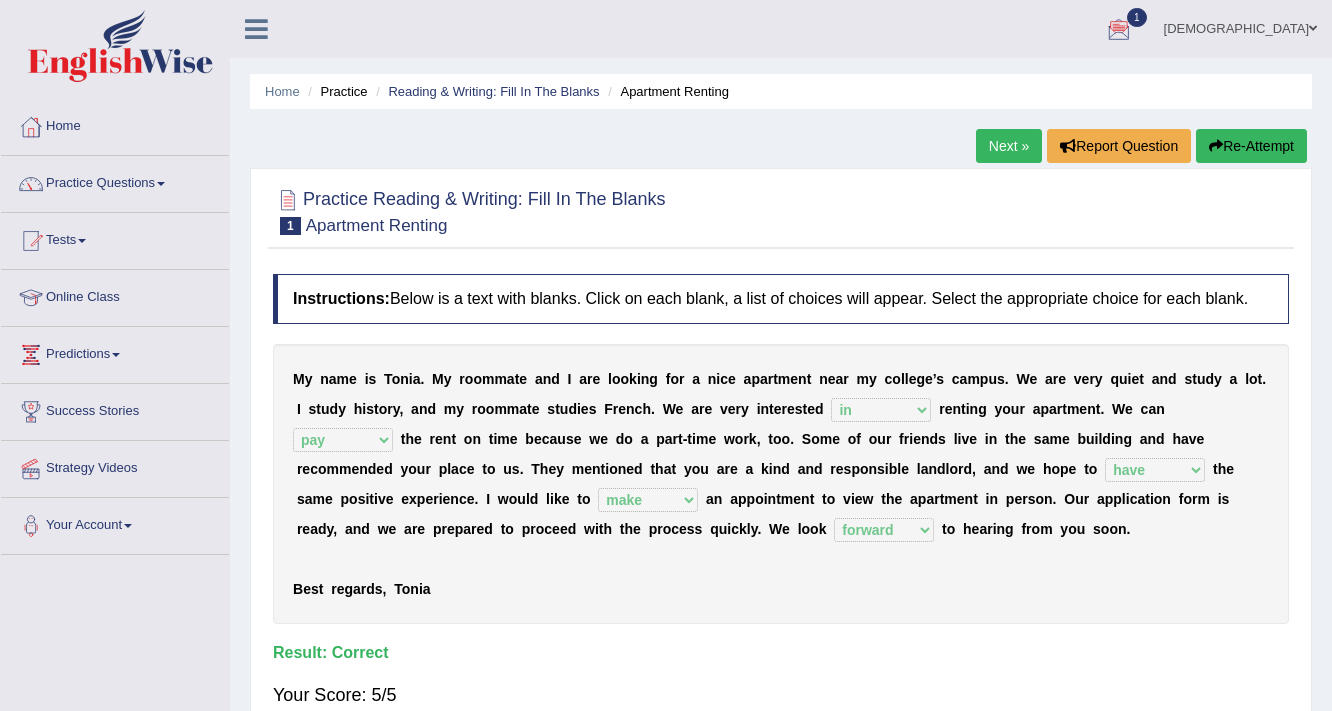 click on "Next »" at bounding box center [1009, 146] 